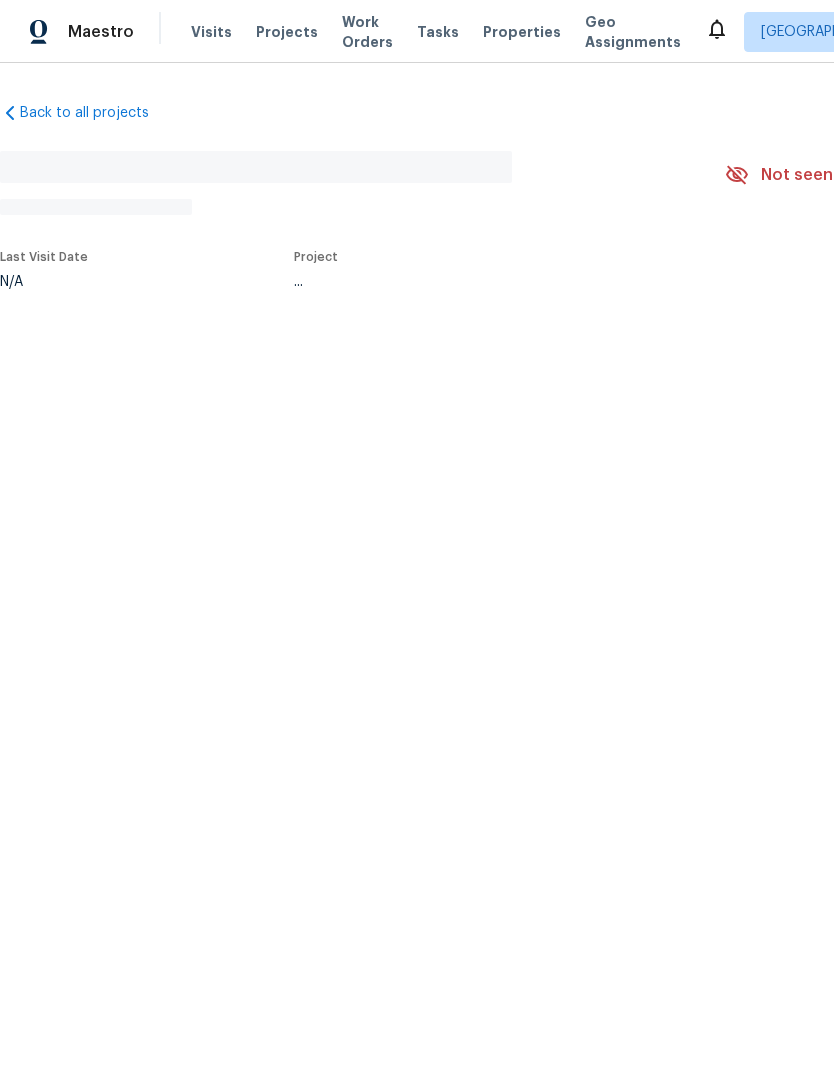 scroll, scrollTop: 0, scrollLeft: 0, axis: both 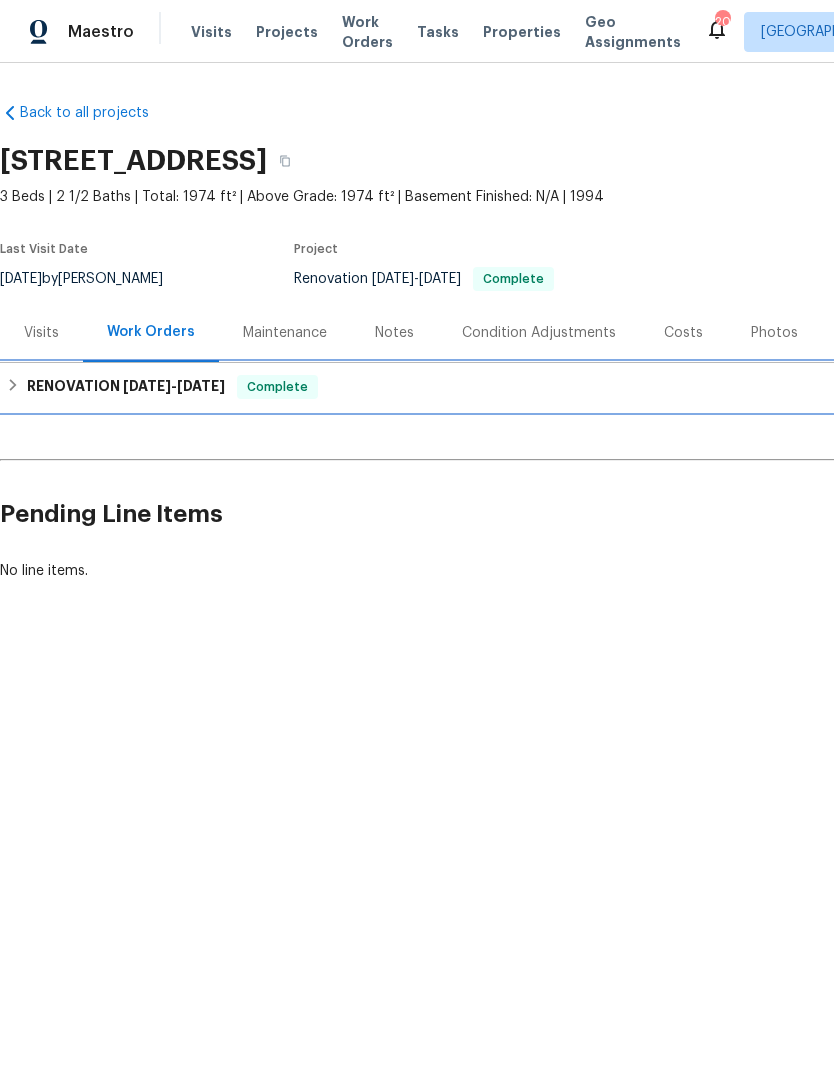 click on "RENOVATION   6/16/25  -  7/10/25 Complete" at bounding box center (565, 387) 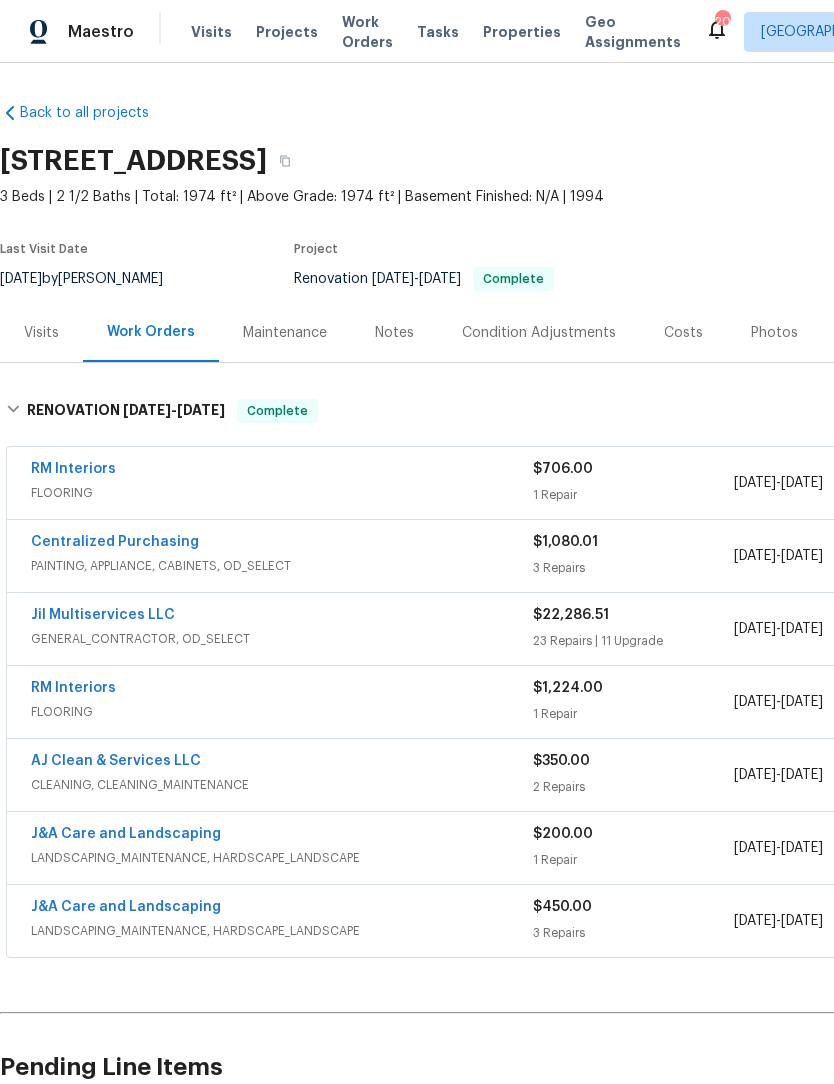 click on "J&A Care and Landscaping" at bounding box center [126, 834] 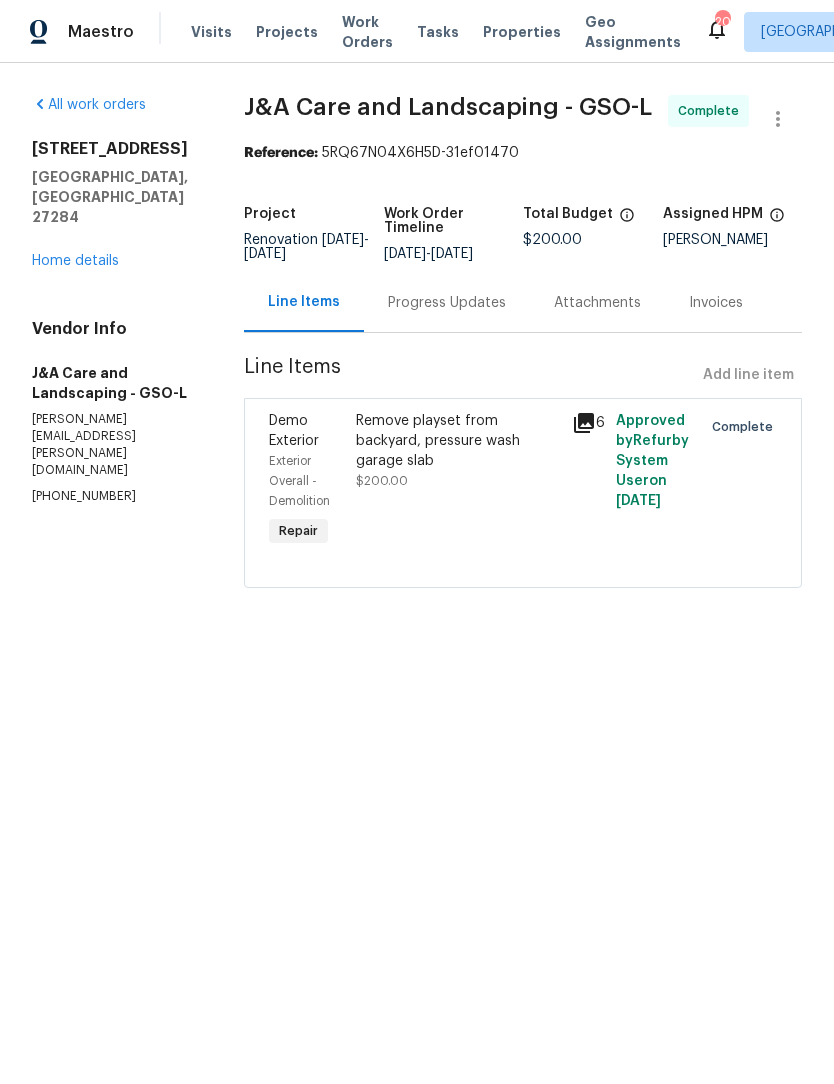 click on "Remove playset from backyard, pressure wash garage slab" at bounding box center (458, 441) 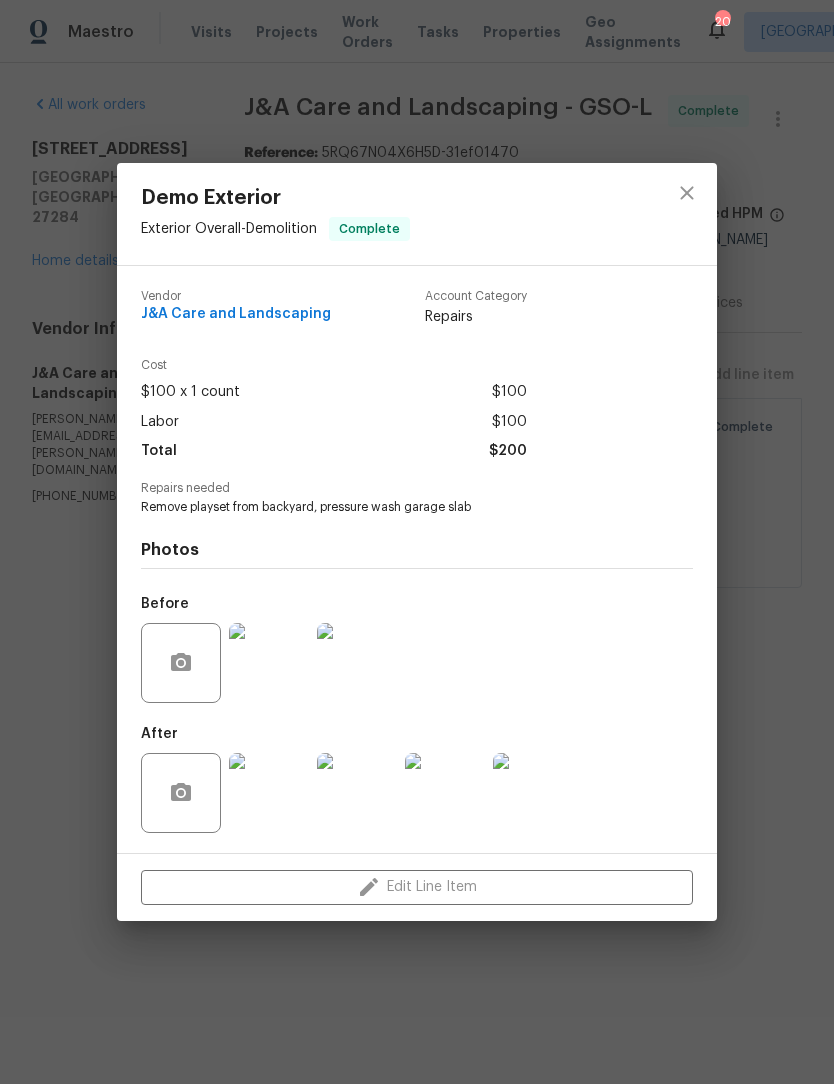 click at bounding box center [269, 793] 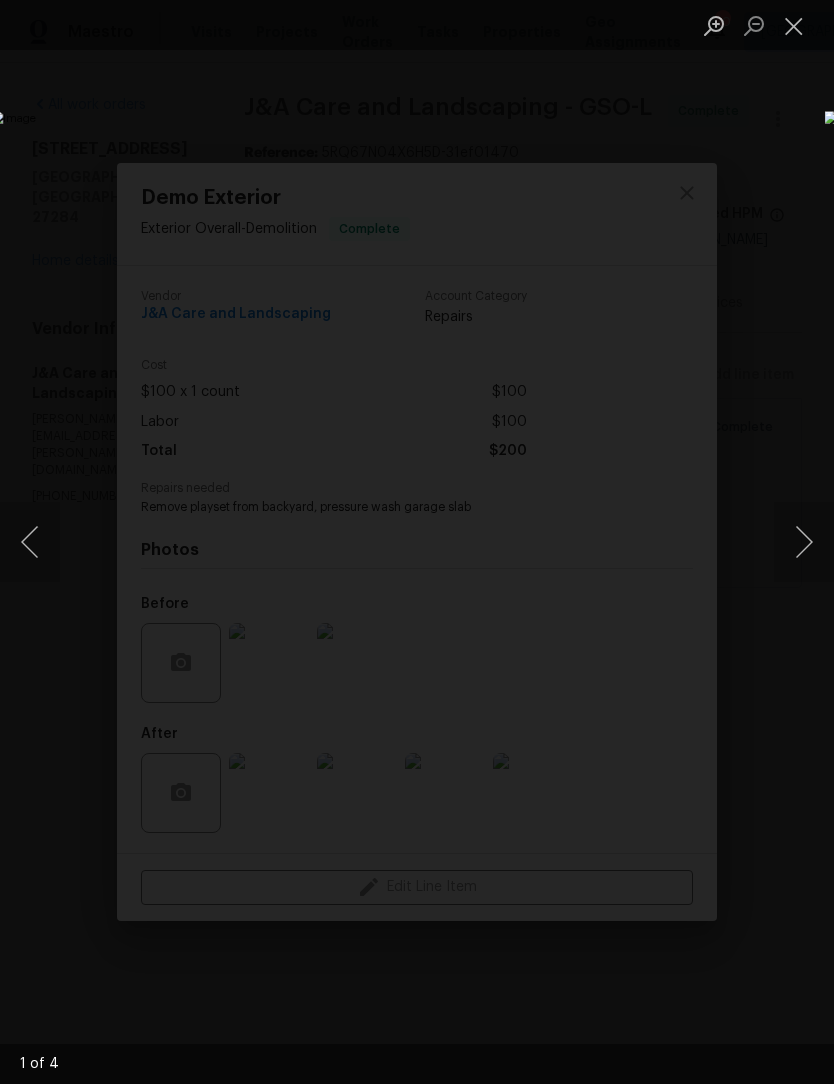 click at bounding box center (804, 542) 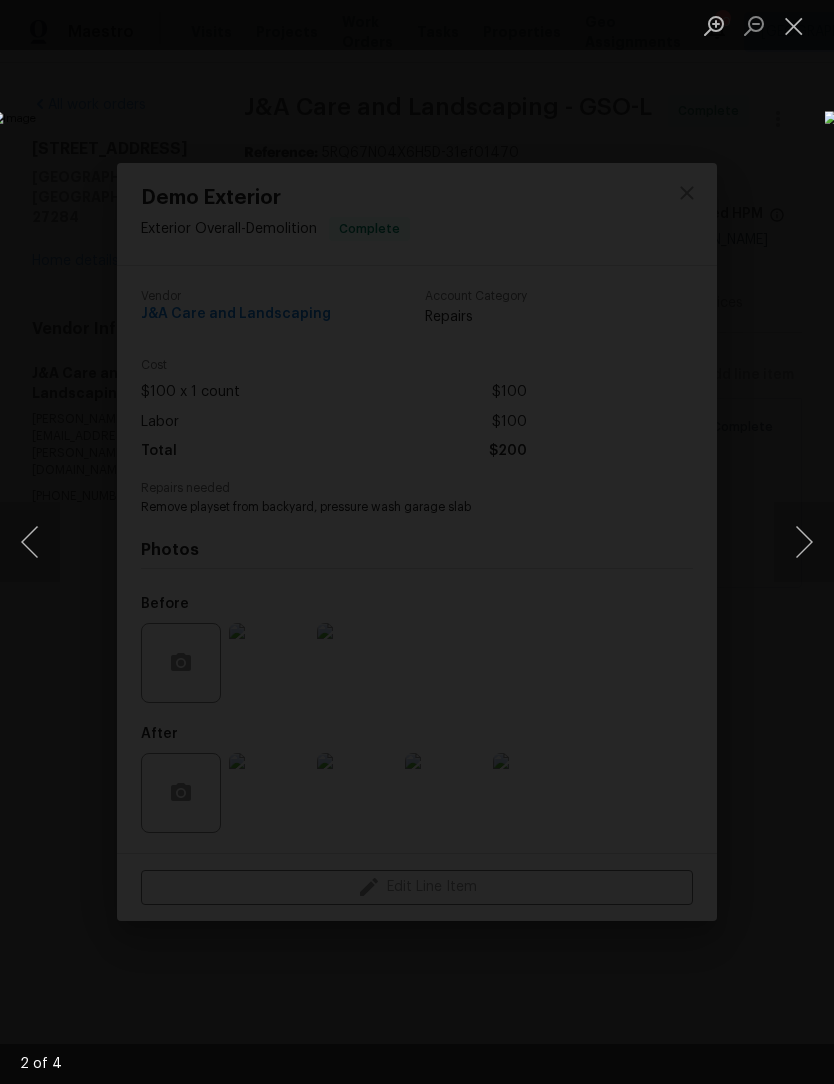 click at bounding box center [804, 542] 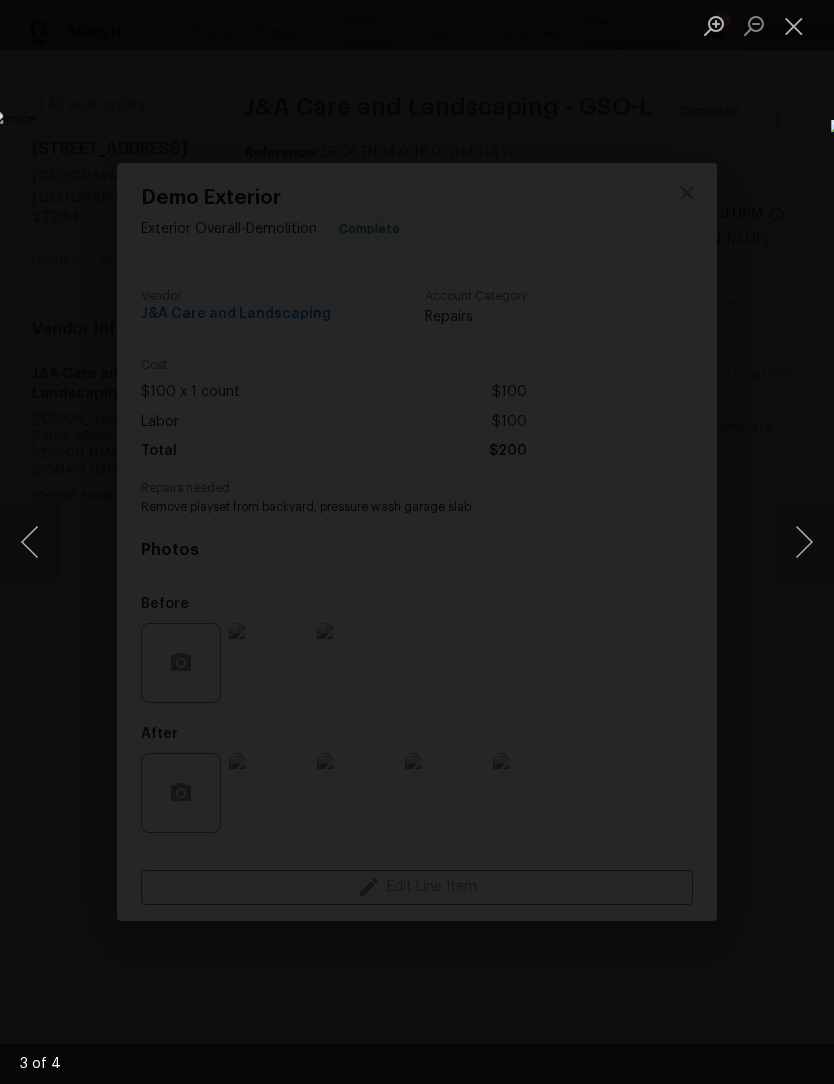 click at bounding box center [804, 542] 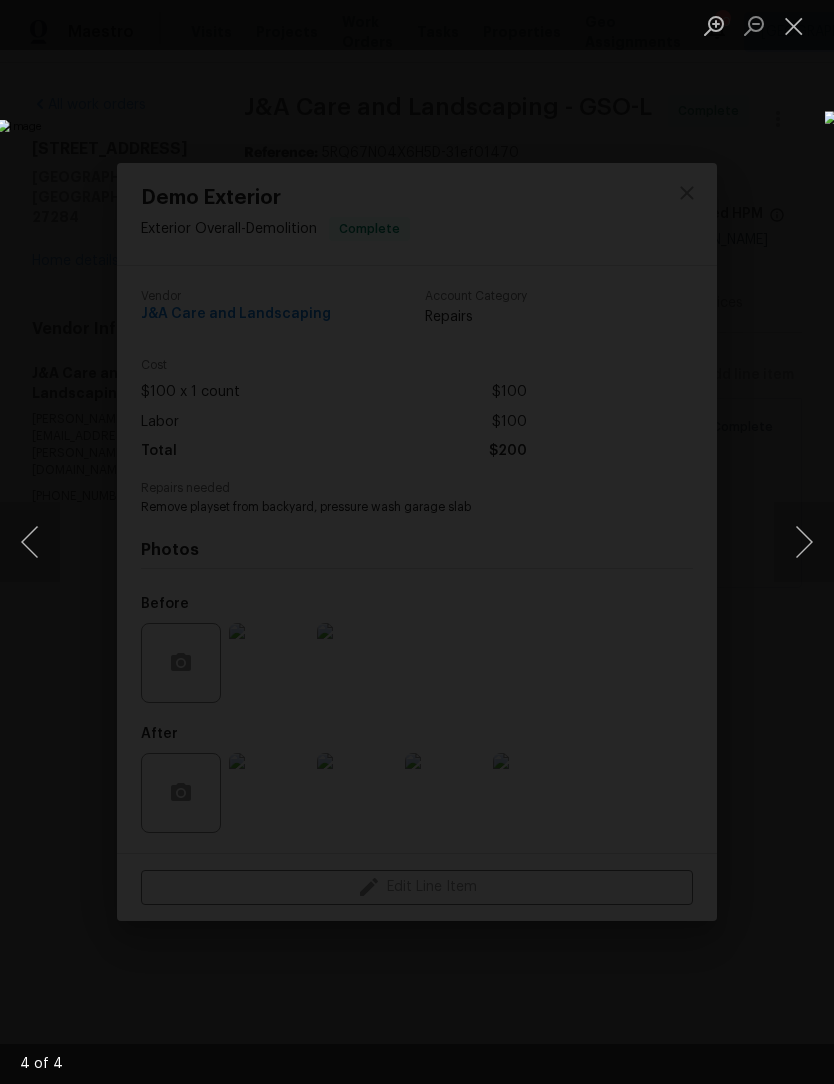 click at bounding box center (794, 25) 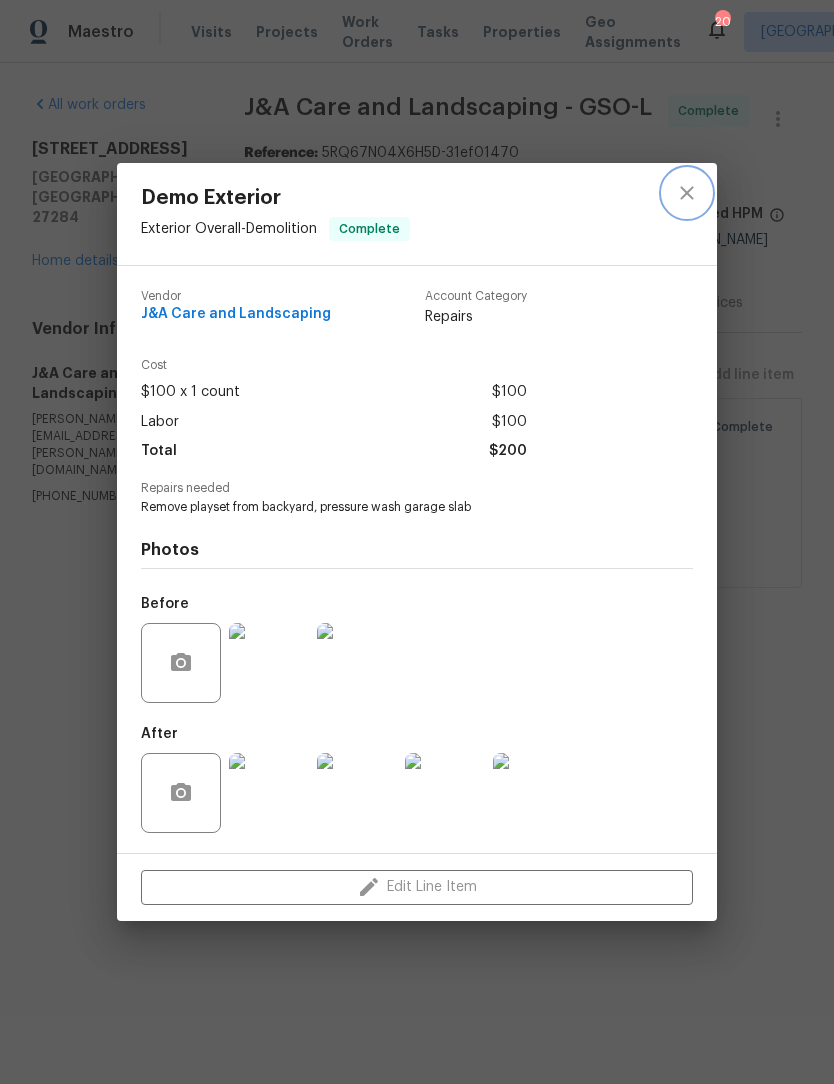 click 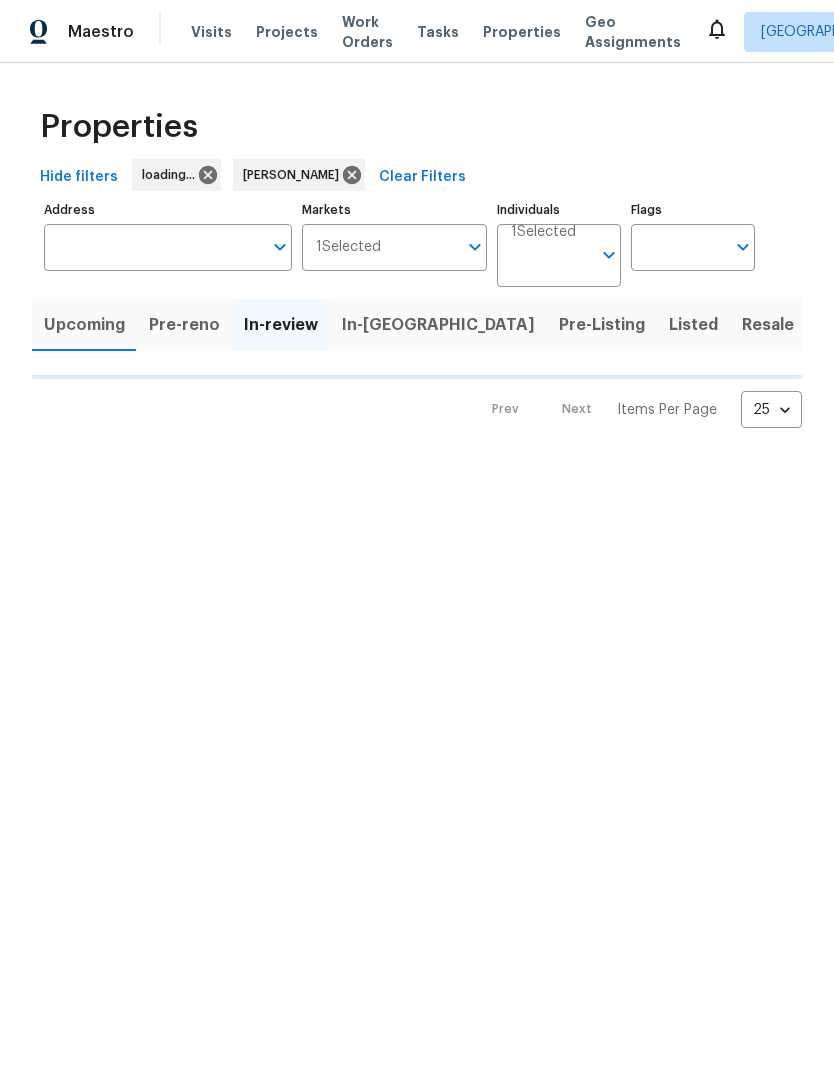 scroll, scrollTop: 0, scrollLeft: 0, axis: both 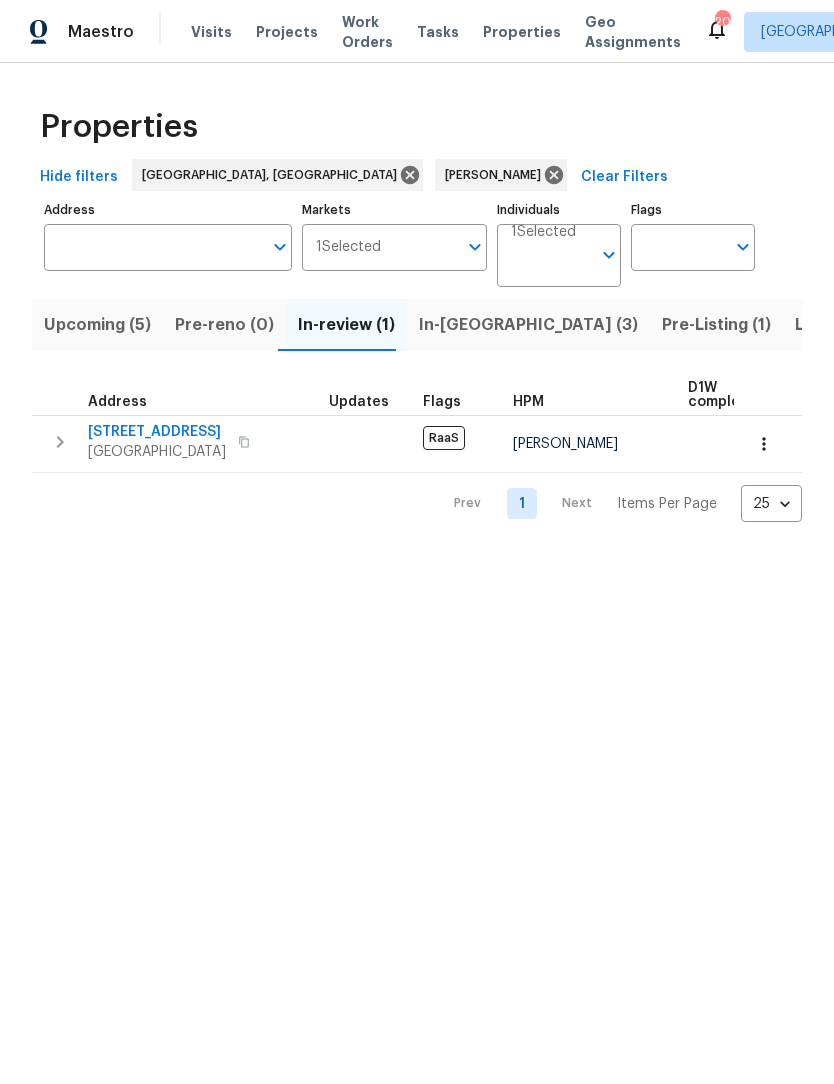 click on "In-reno (3)" at bounding box center (528, 325) 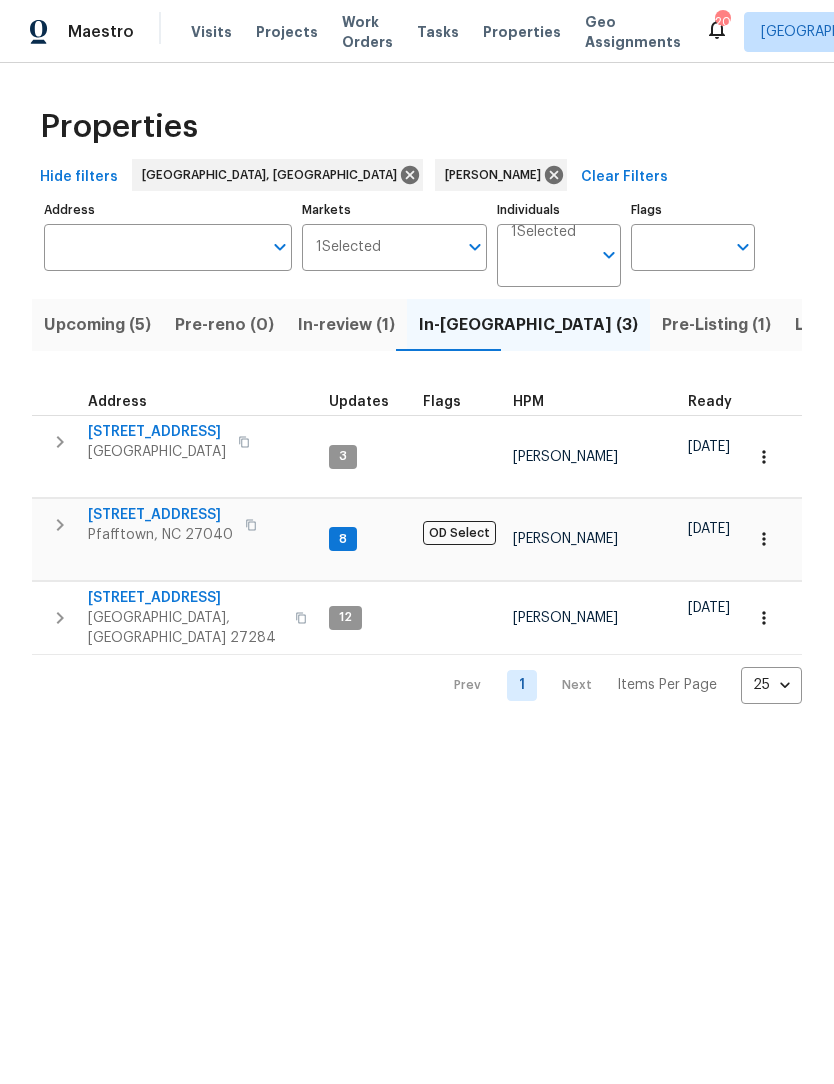click on "1200 Salem Crossing Rd" at bounding box center (185, 598) 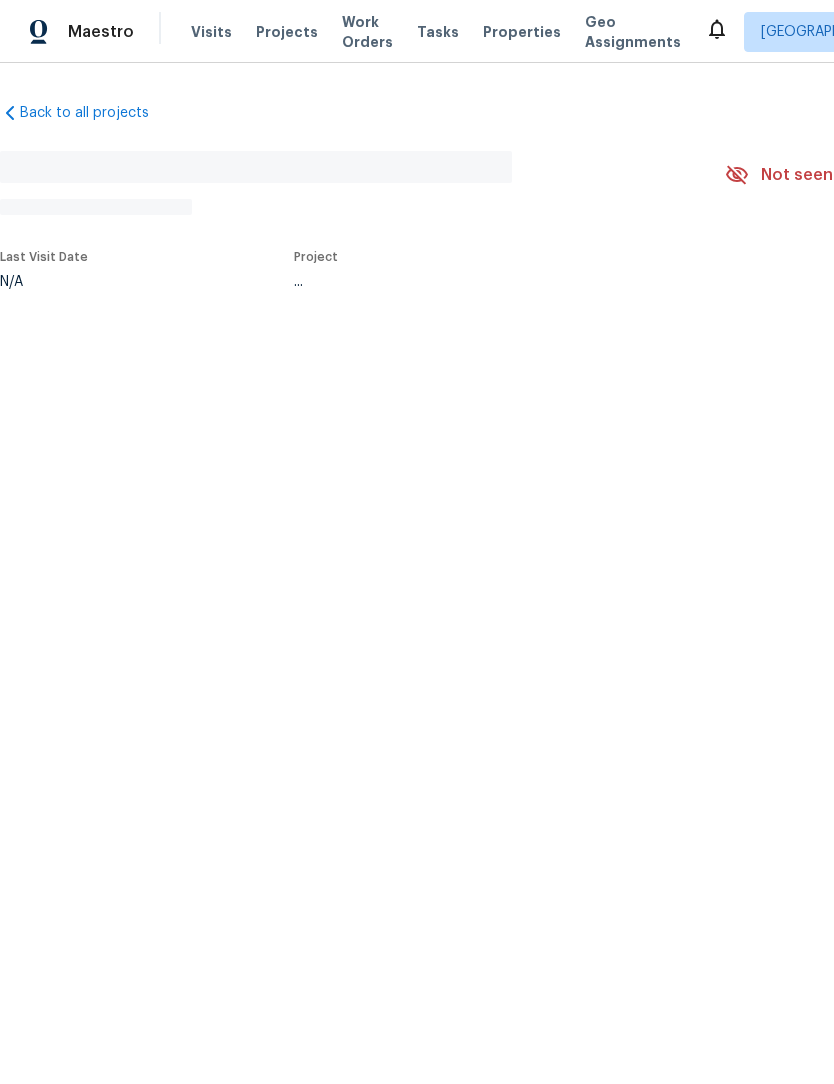 scroll, scrollTop: 0, scrollLeft: 0, axis: both 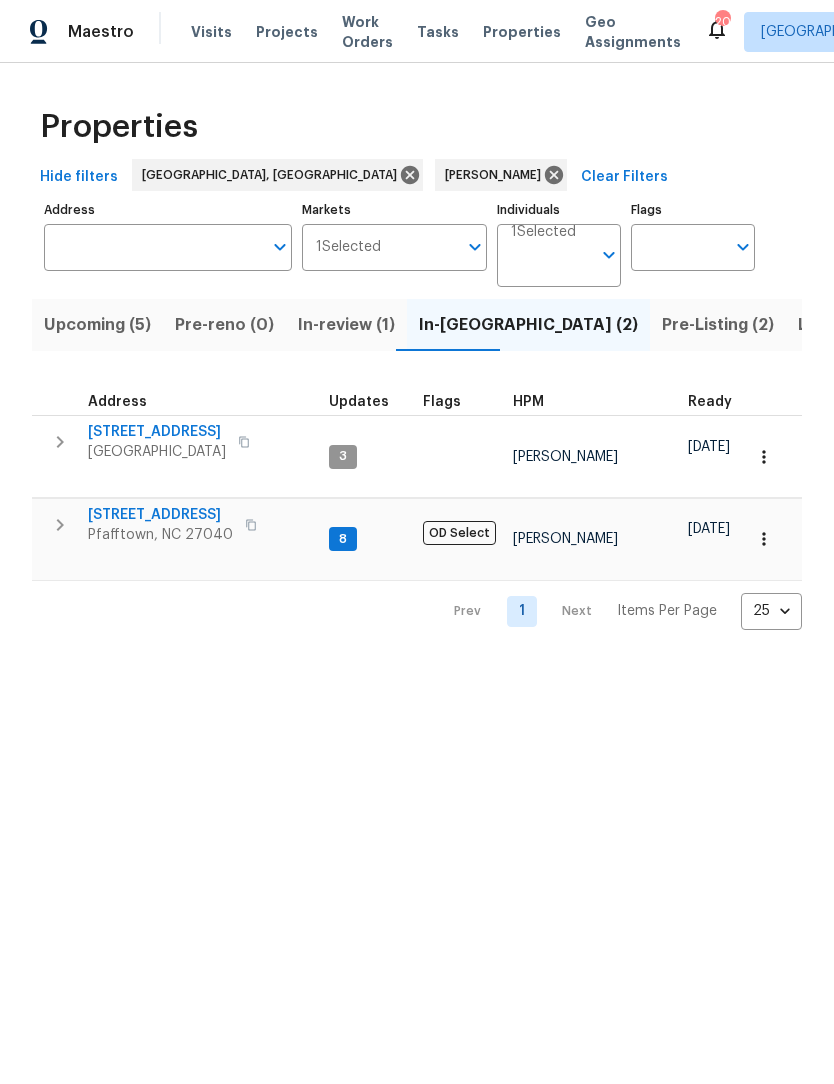 click on "Upcoming (5)" at bounding box center [97, 325] 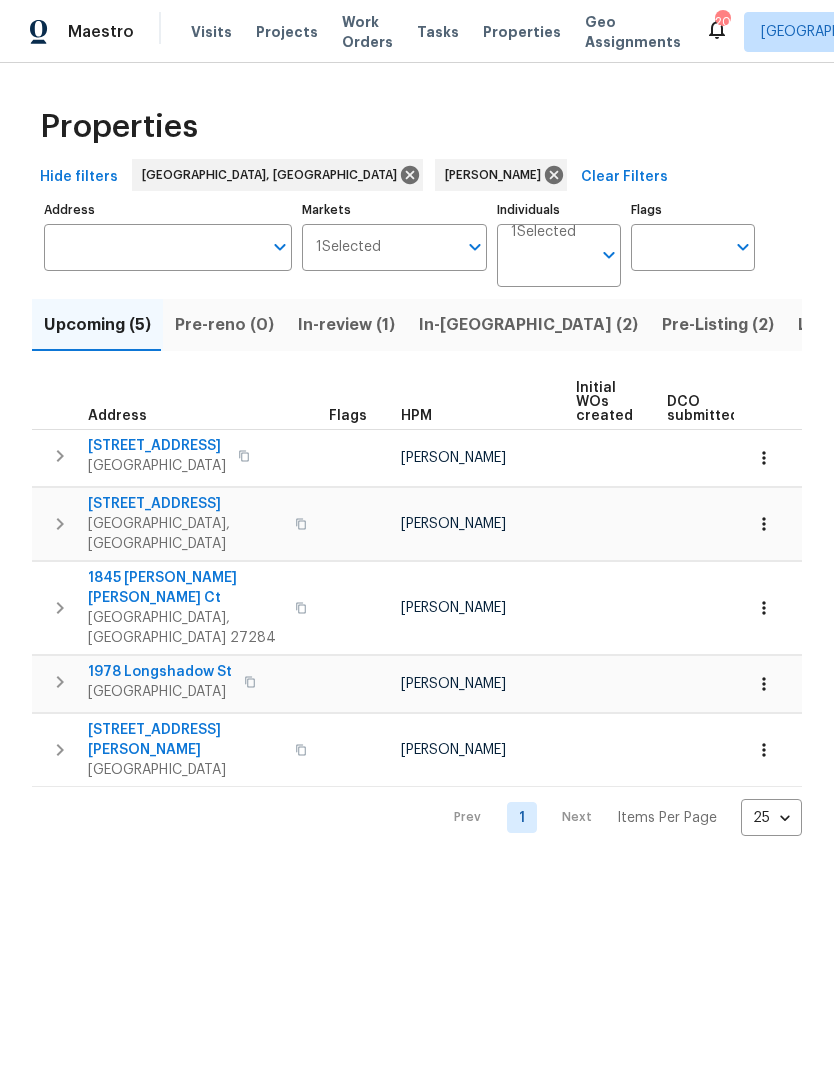 click on "In-review (1)" at bounding box center [346, 325] 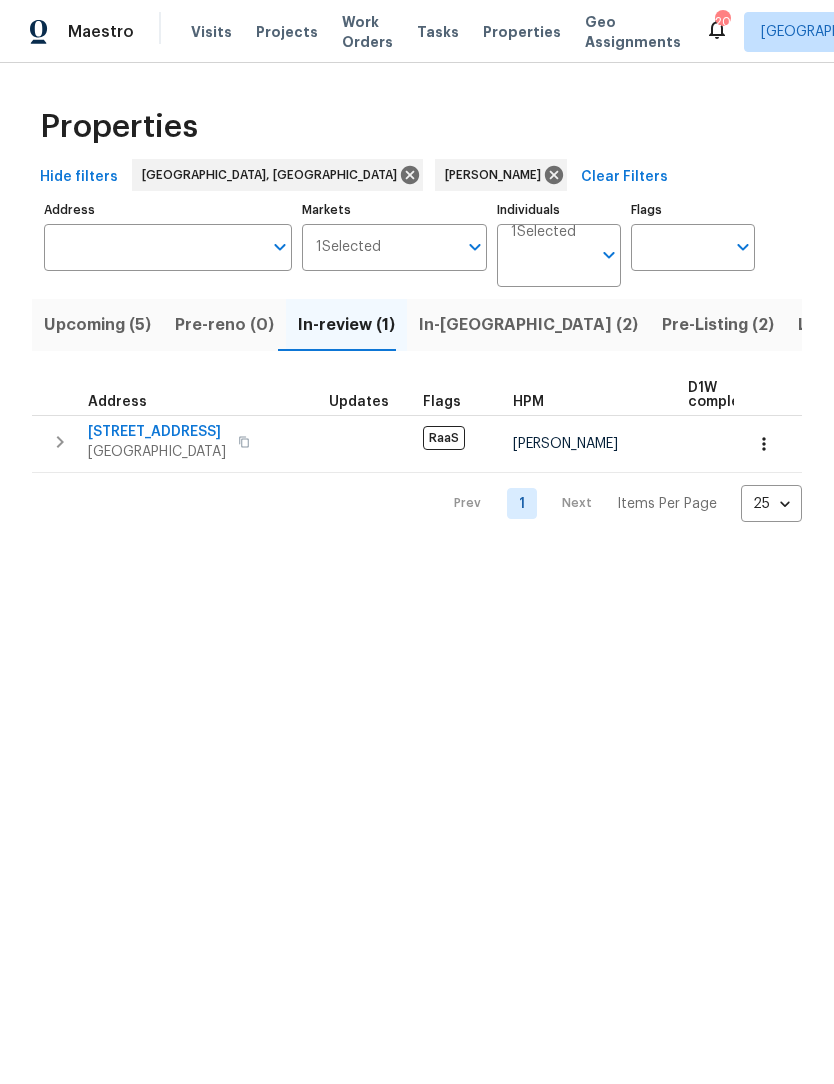click 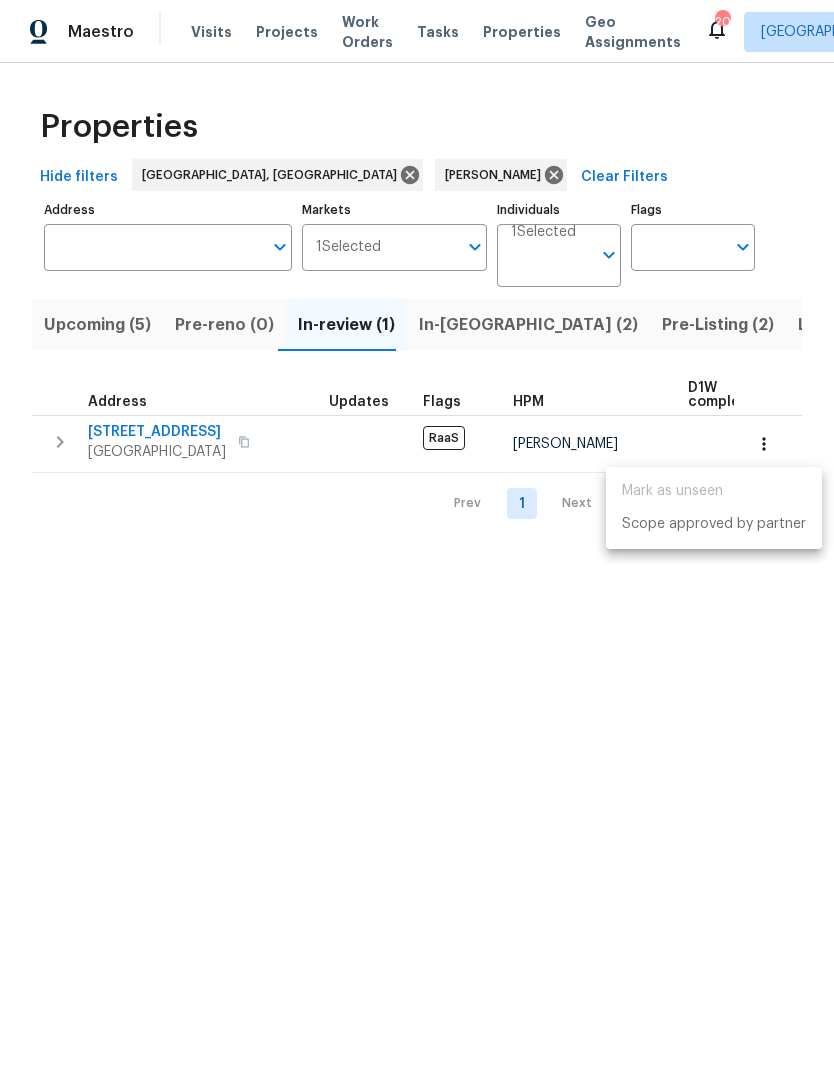 click at bounding box center (417, 542) 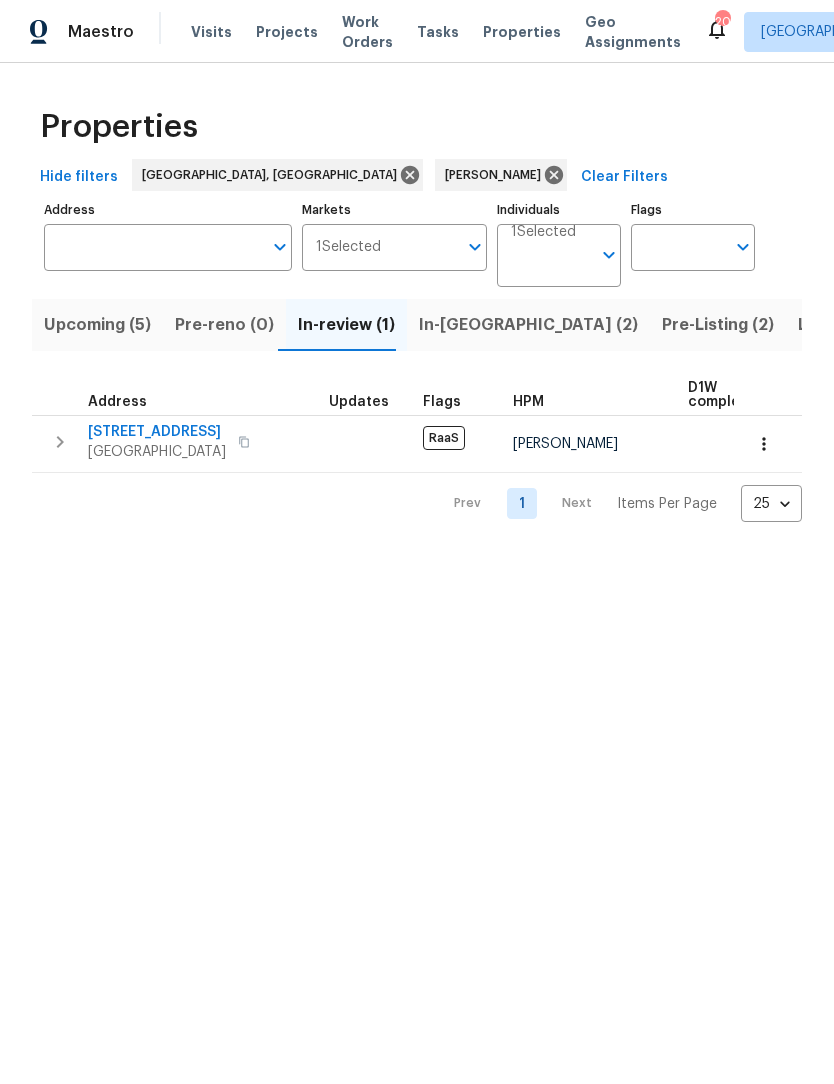 click on "937 Mar Don Hills Cir" at bounding box center [157, 432] 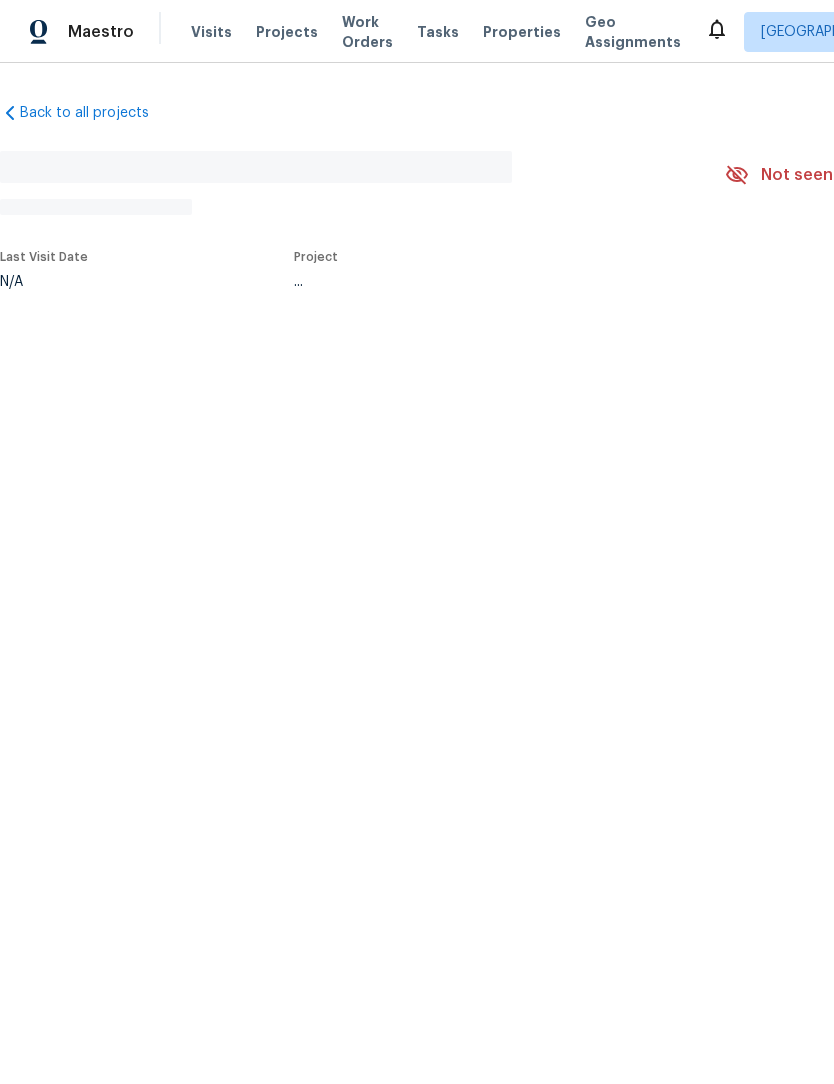 scroll, scrollTop: 0, scrollLeft: 0, axis: both 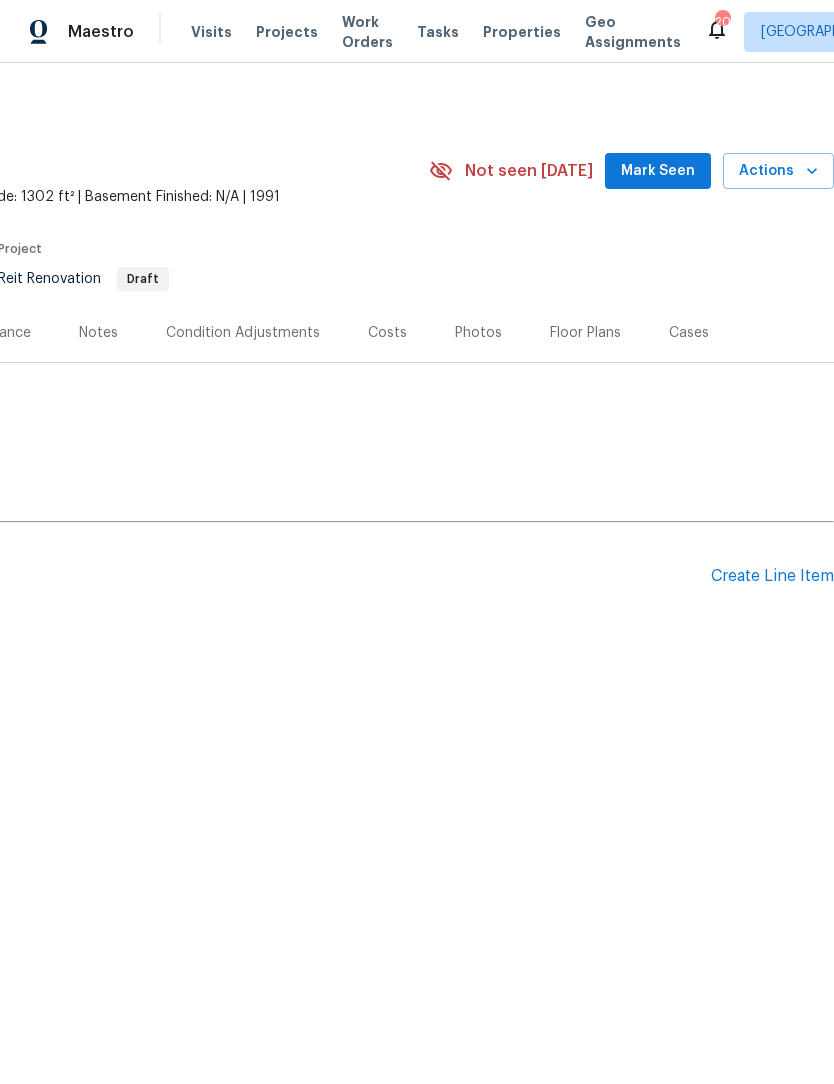 click on "Mark Seen" at bounding box center (658, 171) 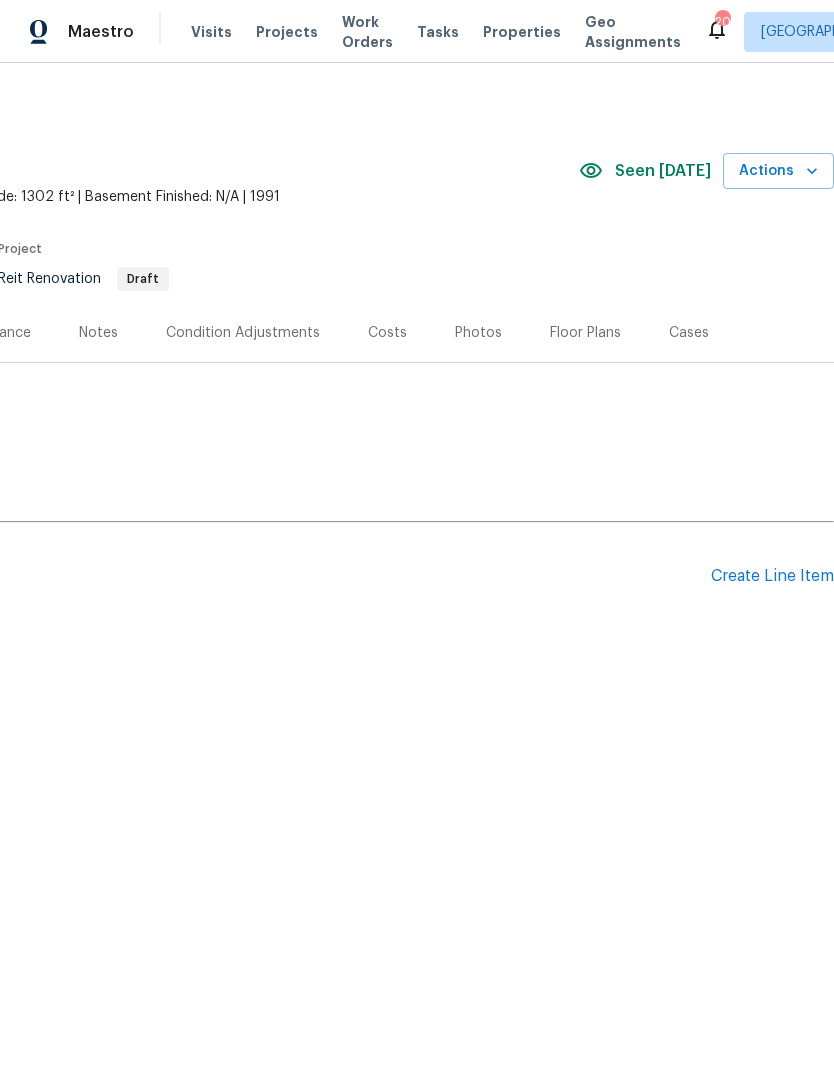 click on "Actions" at bounding box center (778, 171) 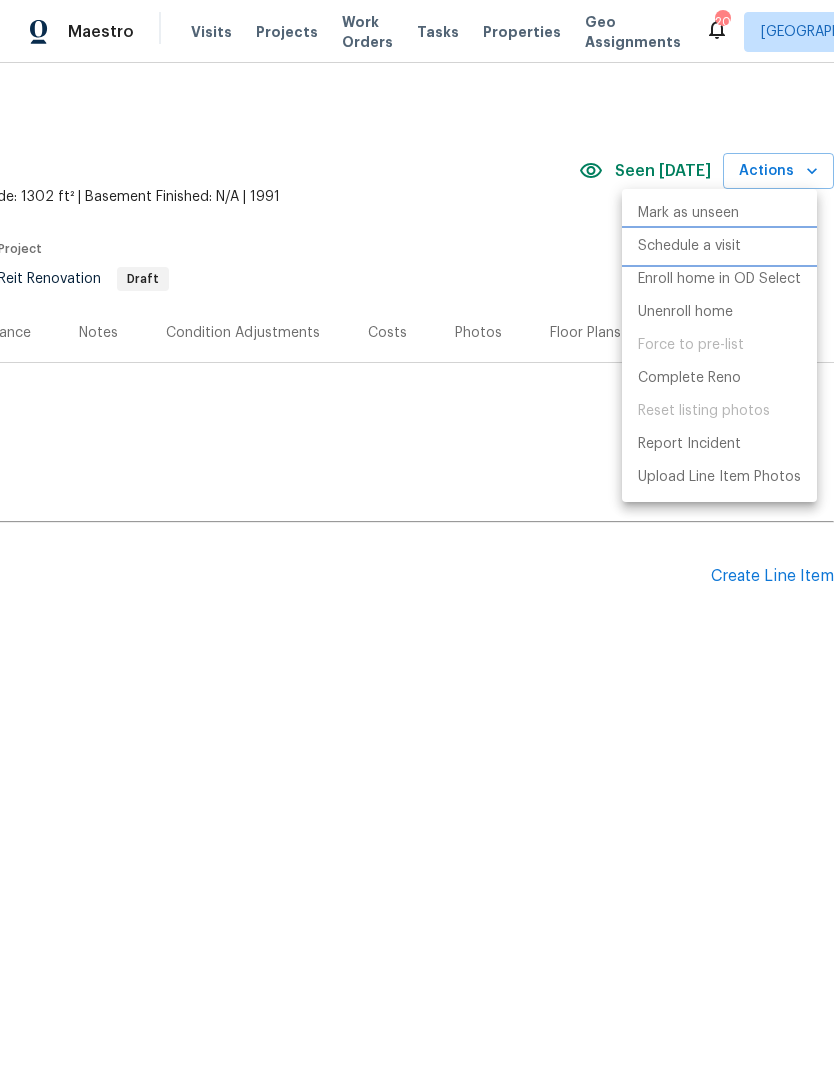 click on "Schedule a visit" at bounding box center [689, 246] 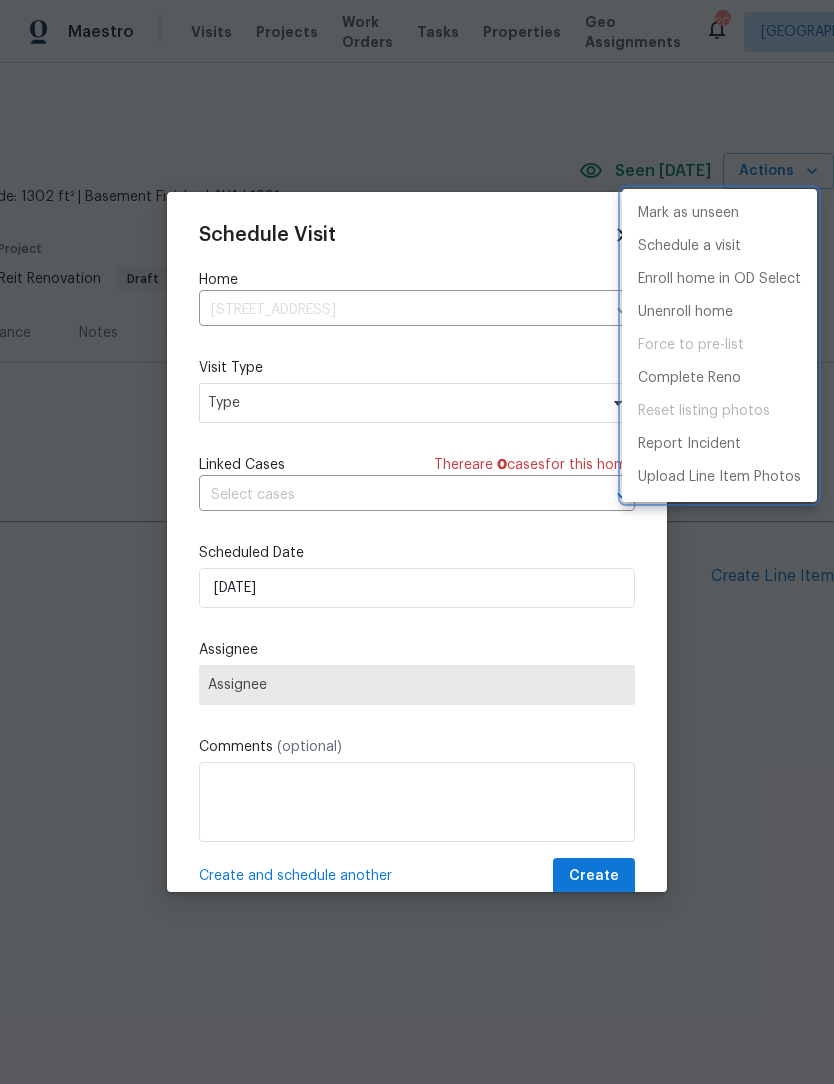 click at bounding box center [417, 542] 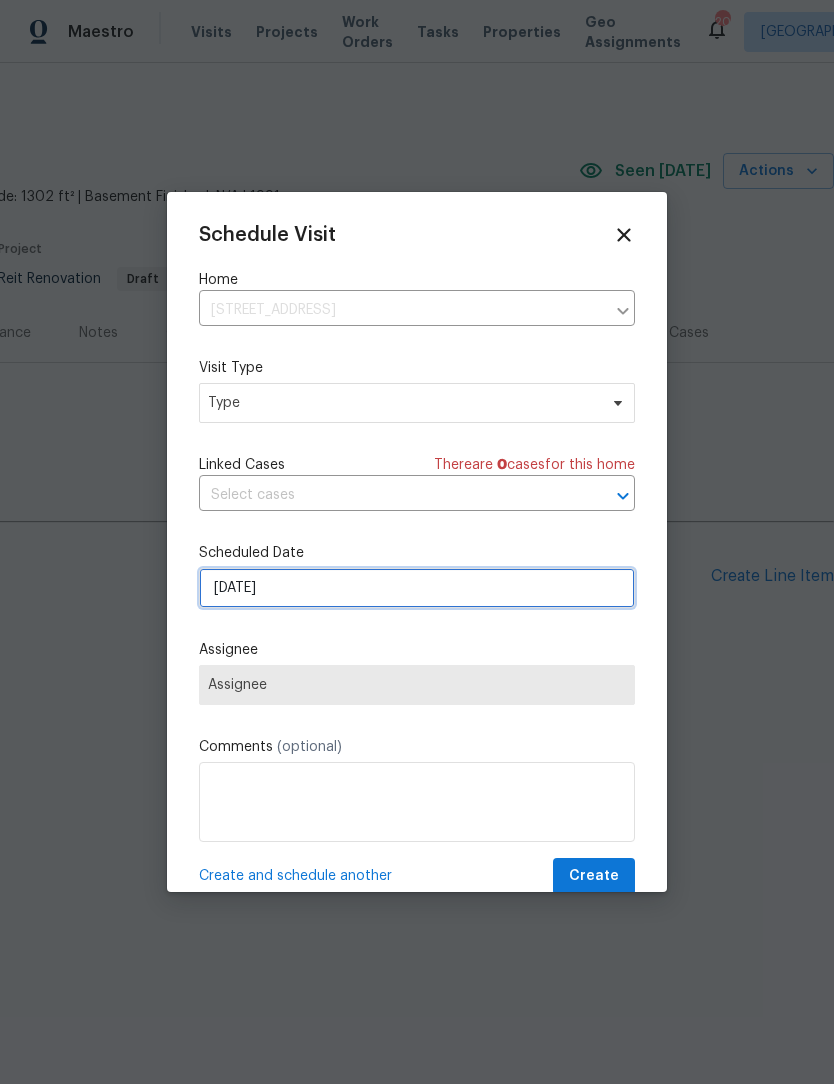 click on "7/10/2025" at bounding box center (417, 588) 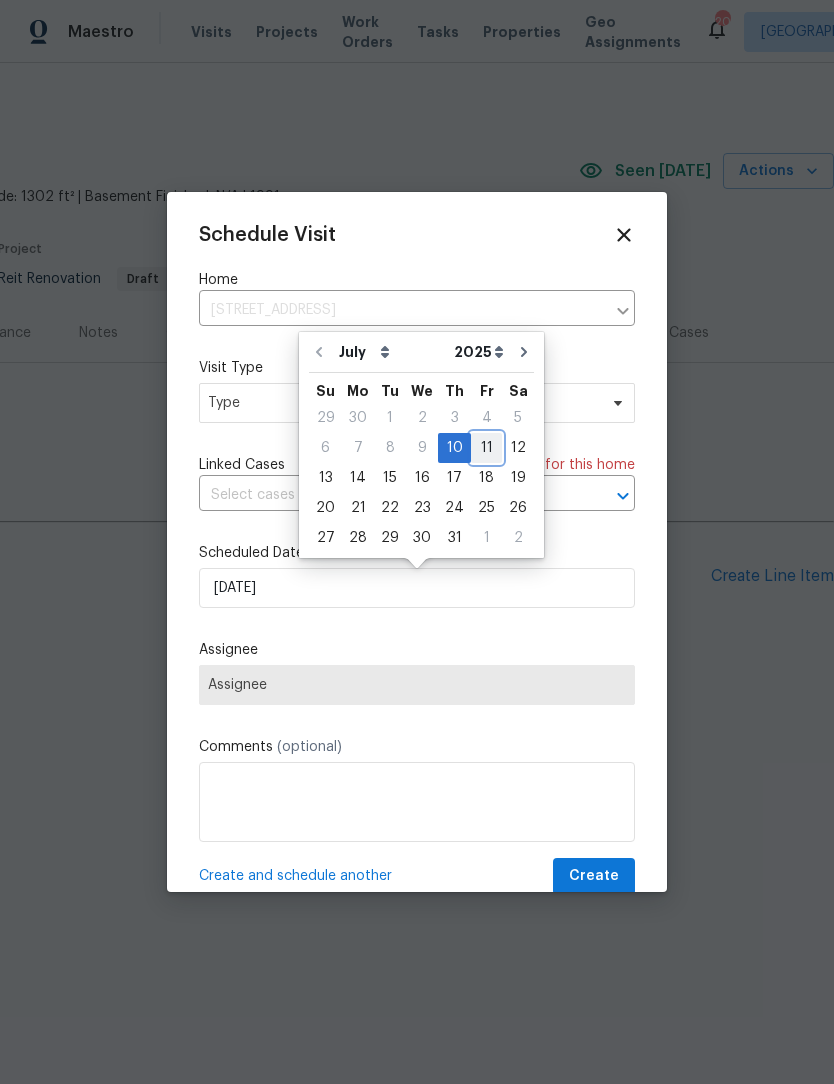 click on "11" at bounding box center [486, 448] 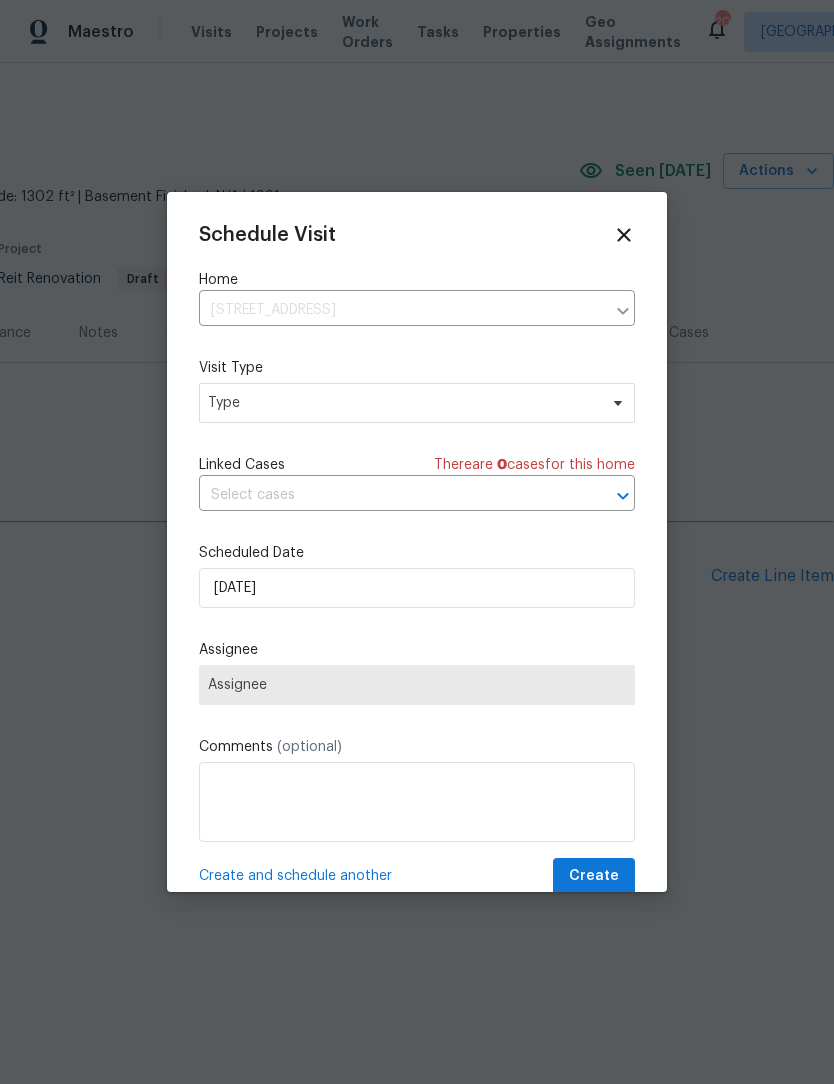 click on "Assignee" at bounding box center [417, 685] 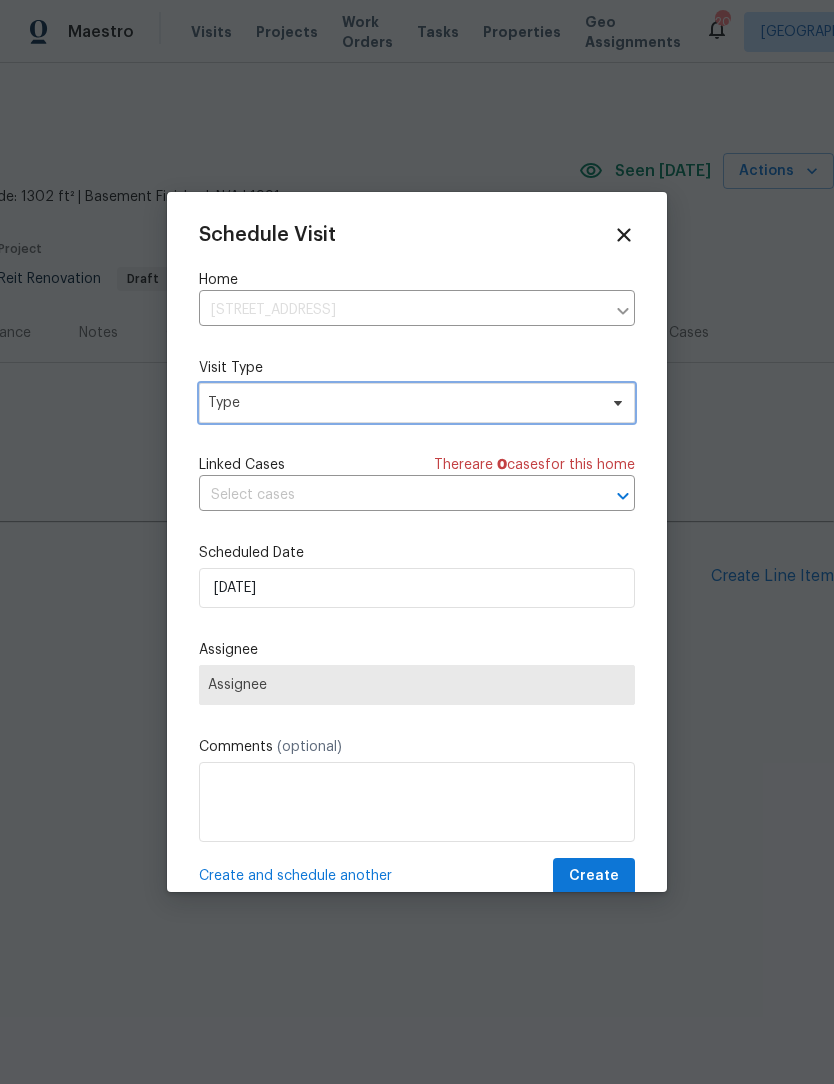 click on "Type" at bounding box center (402, 403) 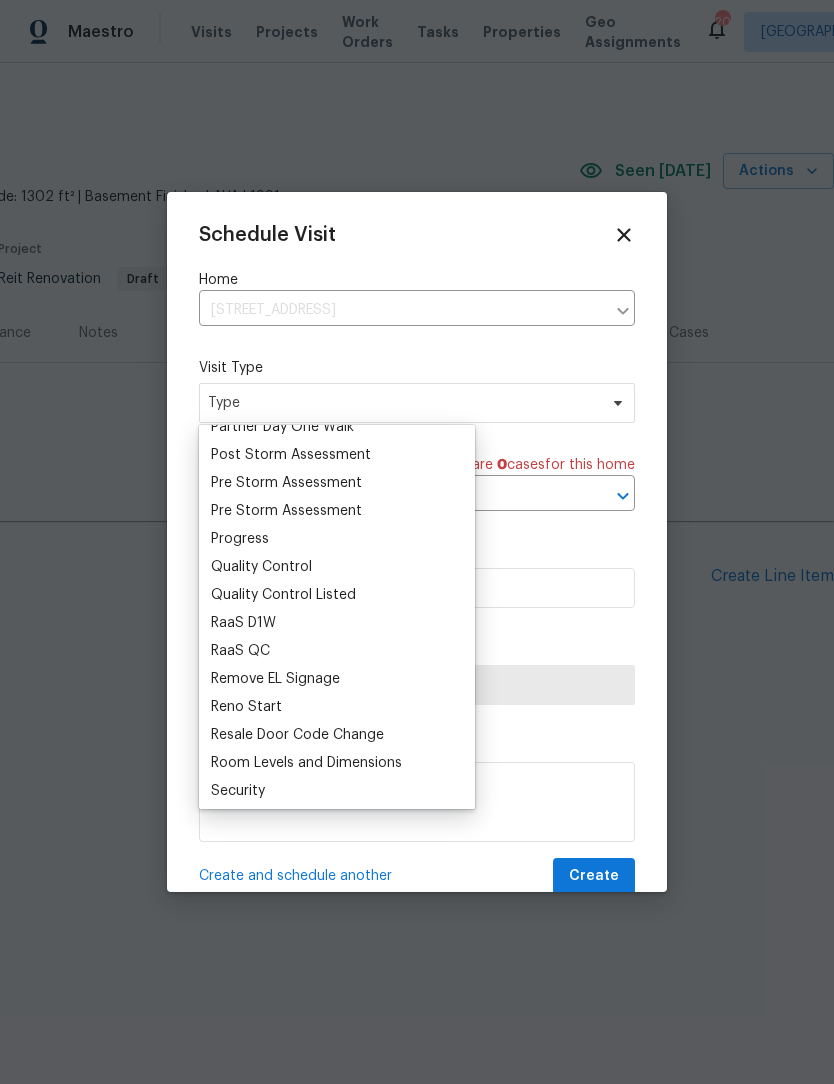 scroll, scrollTop: 1236, scrollLeft: 0, axis: vertical 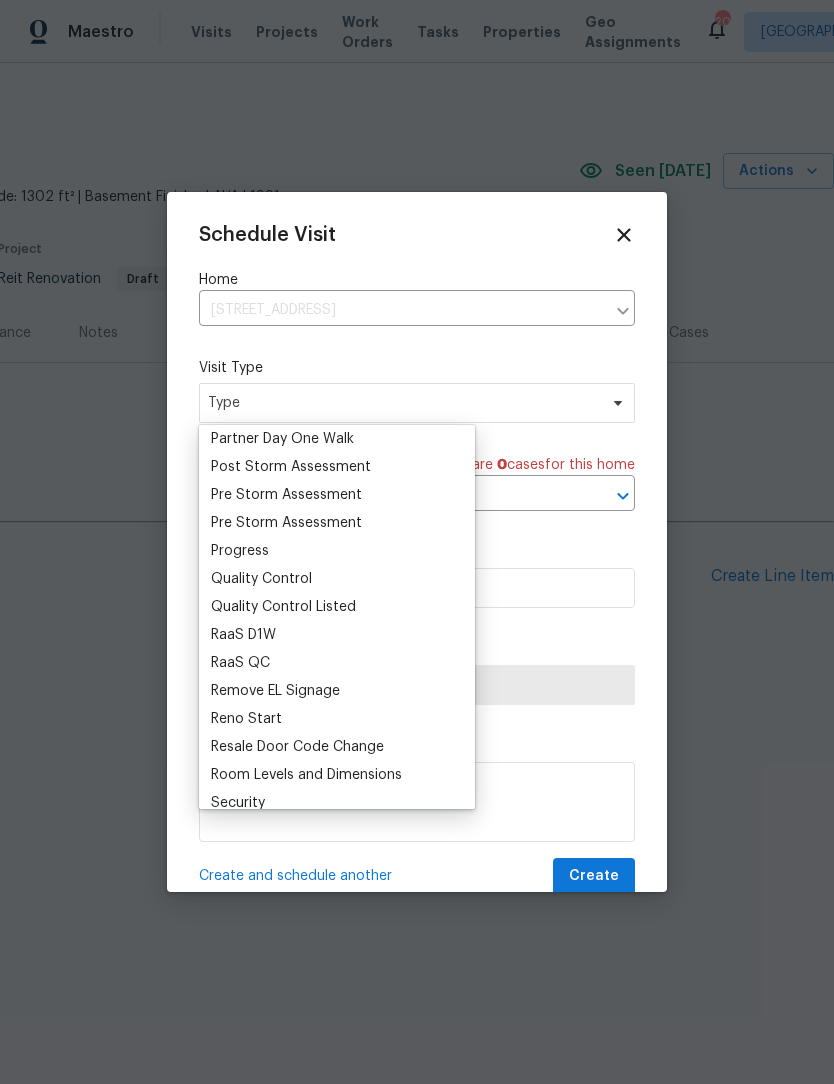 click on "Progress" at bounding box center [240, 551] 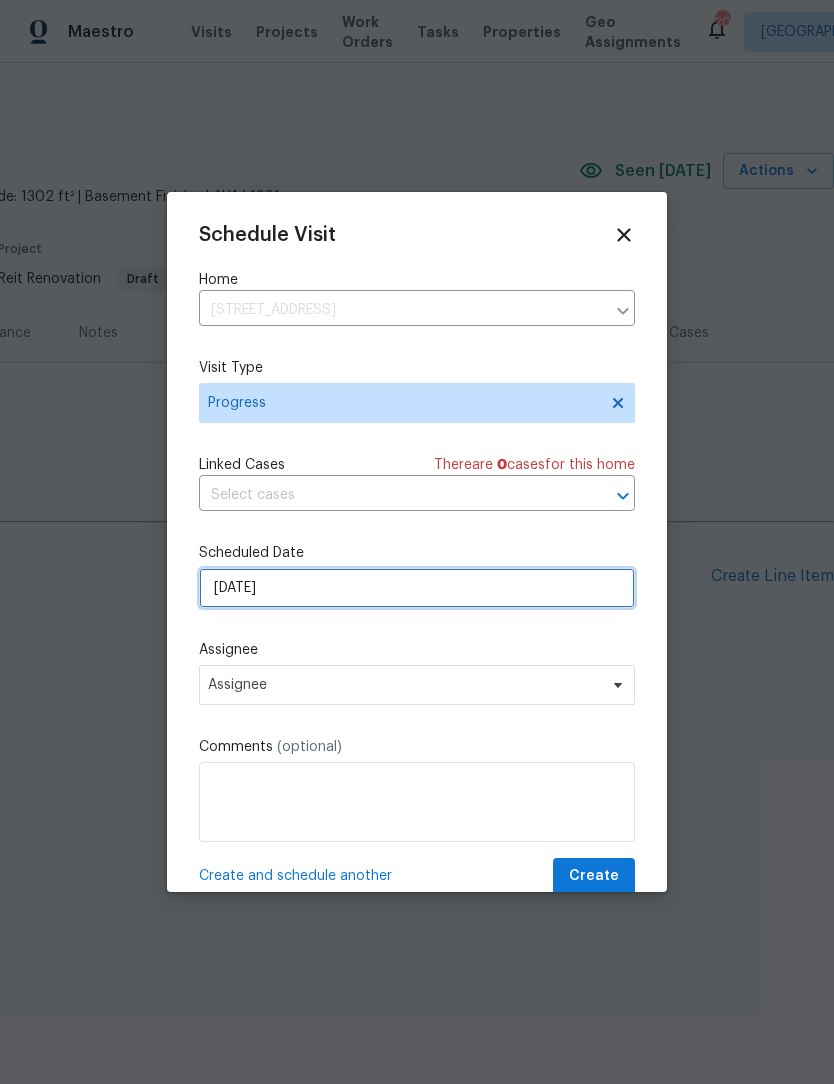 click on "7/11/2025" at bounding box center (417, 588) 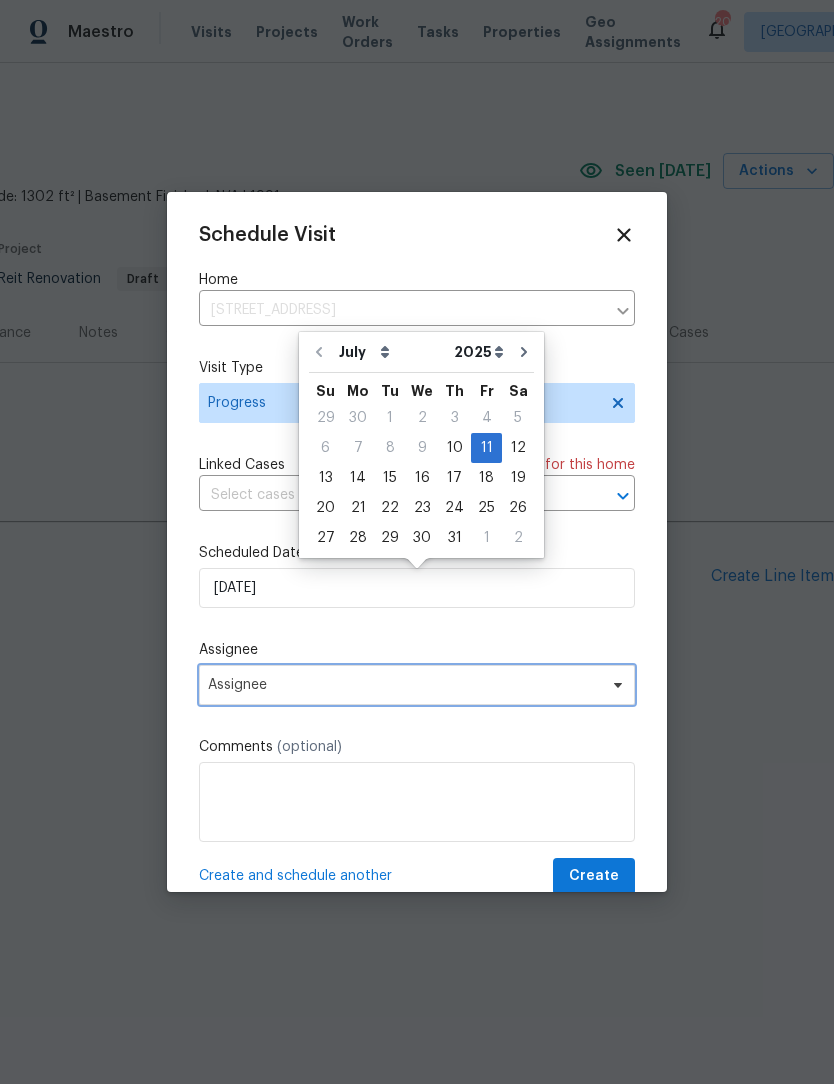 click on "Assignee" at bounding box center (404, 685) 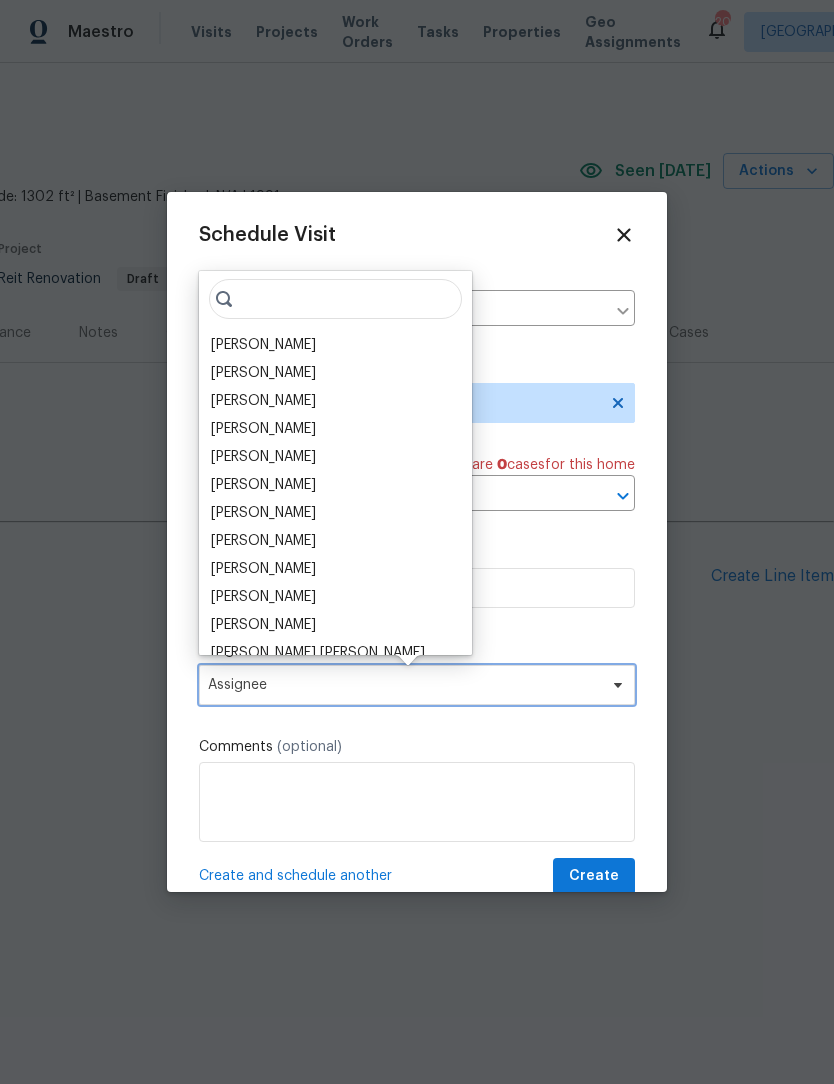 click on "Assignee" at bounding box center (404, 685) 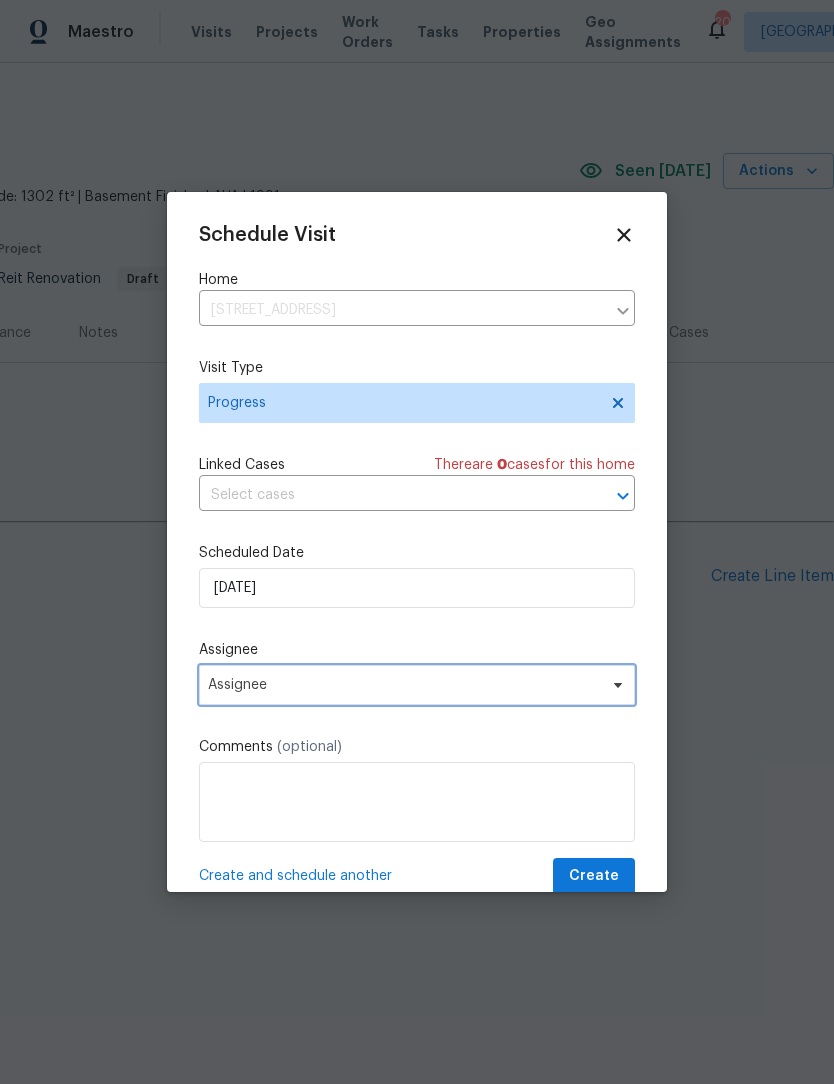 click on "Assignee" at bounding box center [417, 685] 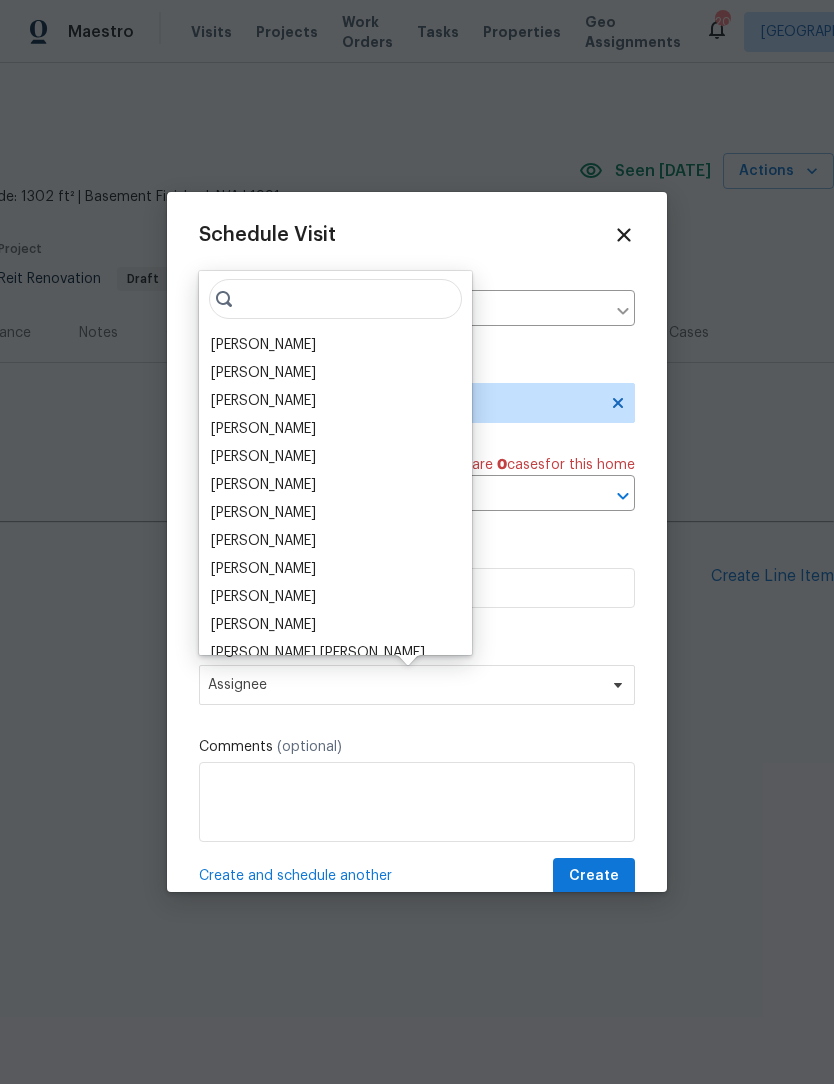 click on "[PERSON_NAME]" at bounding box center (263, 345) 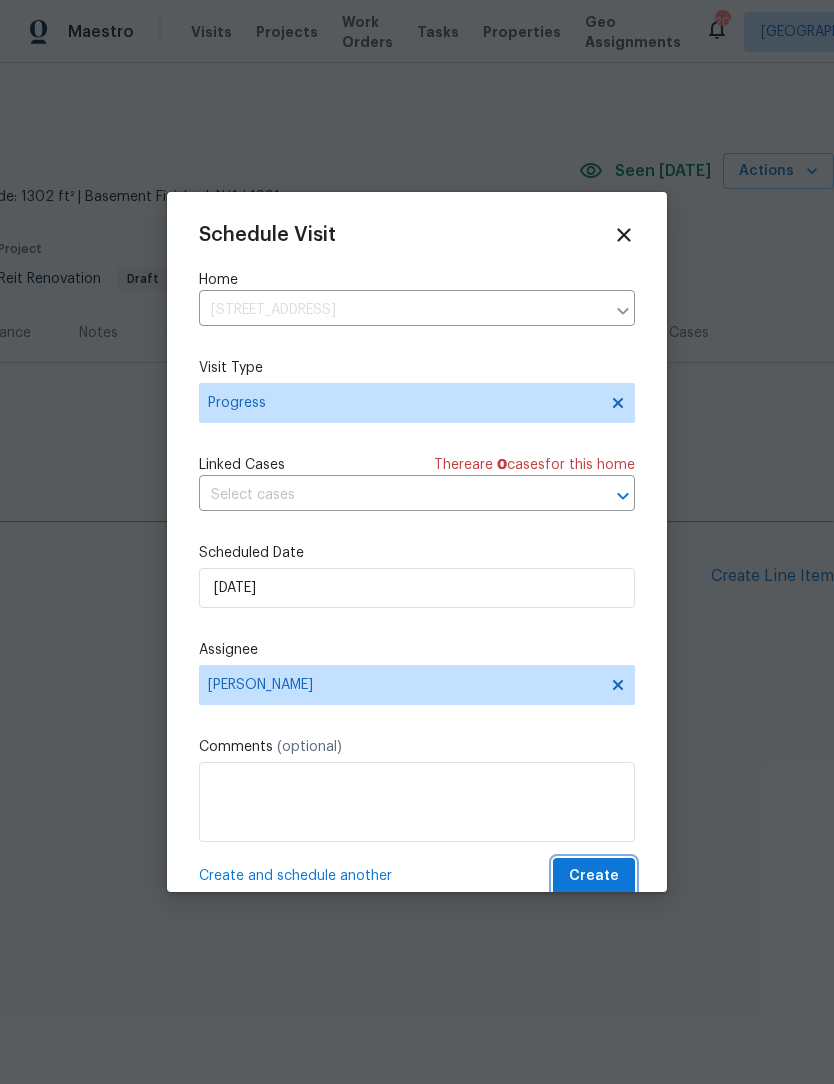 click on "Create" at bounding box center [594, 876] 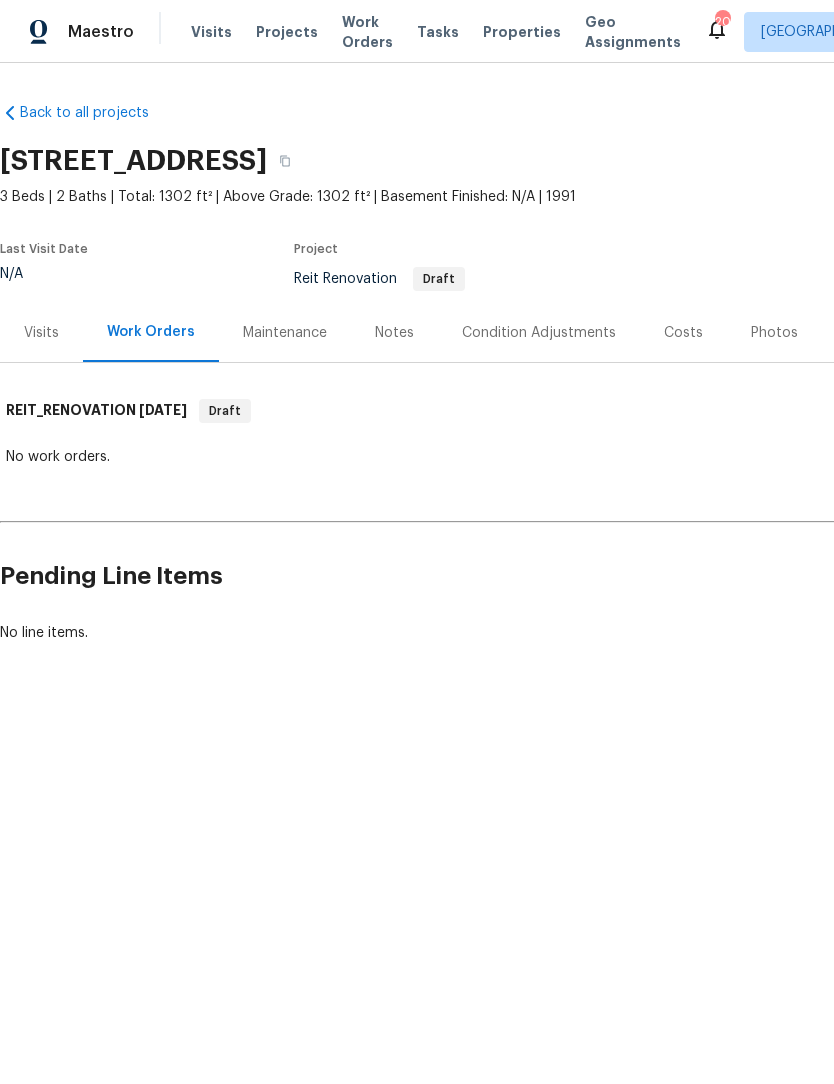 scroll, scrollTop: 0, scrollLeft: 0, axis: both 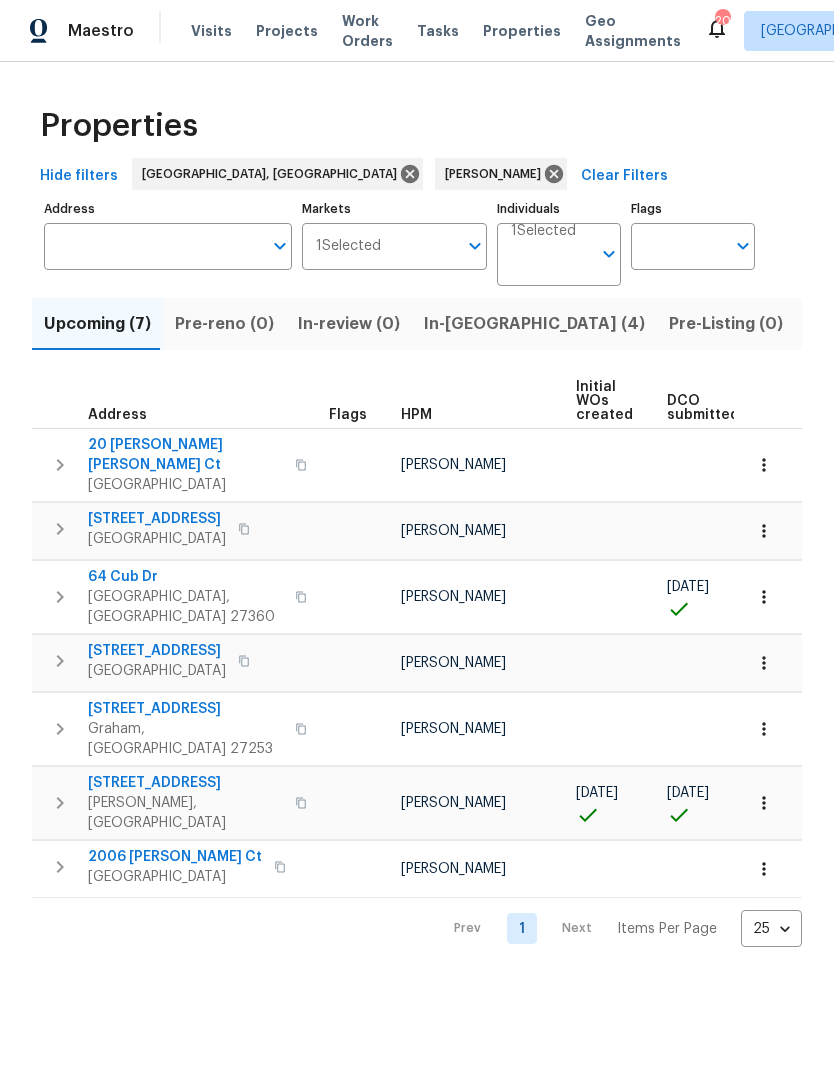 click 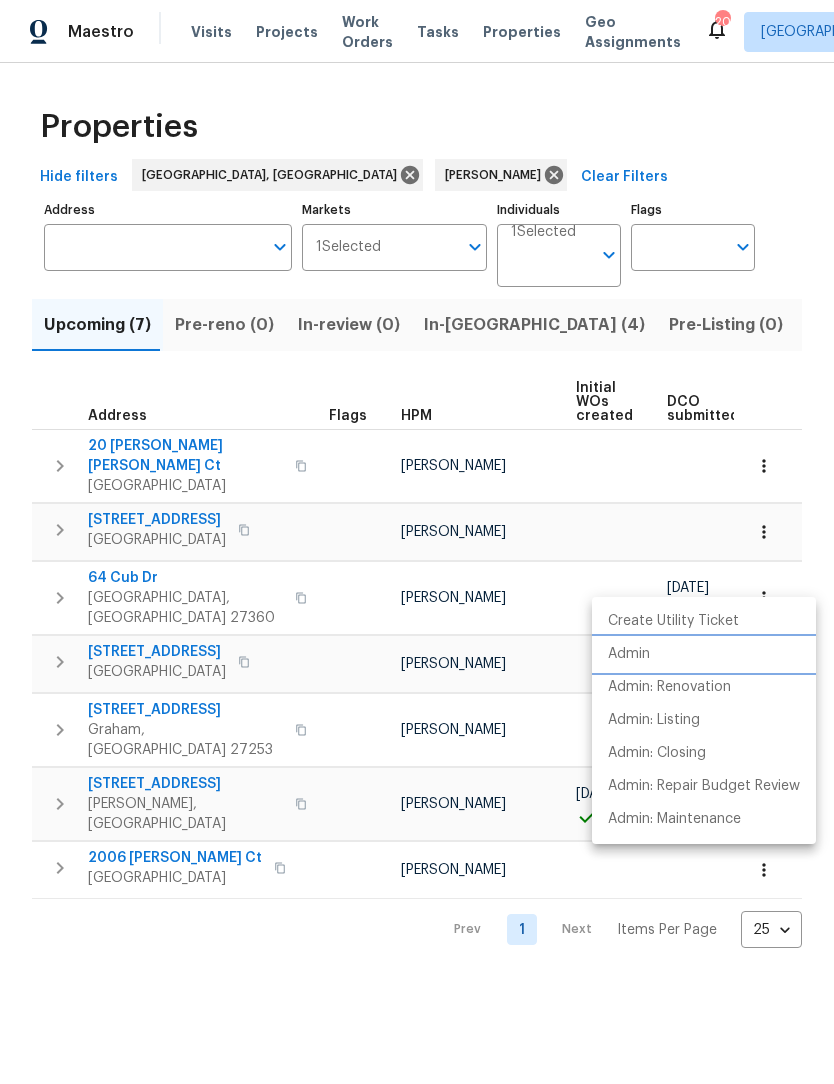 click on "Admin" at bounding box center (629, 654) 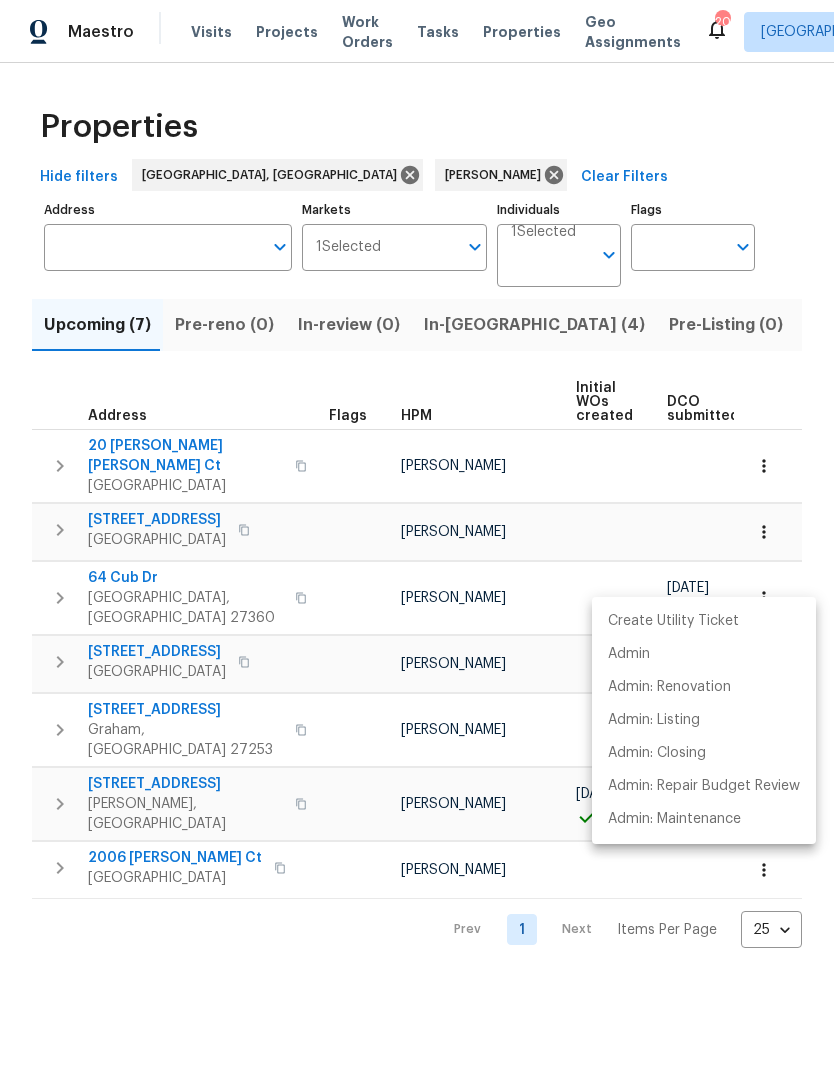 click at bounding box center (417, 542) 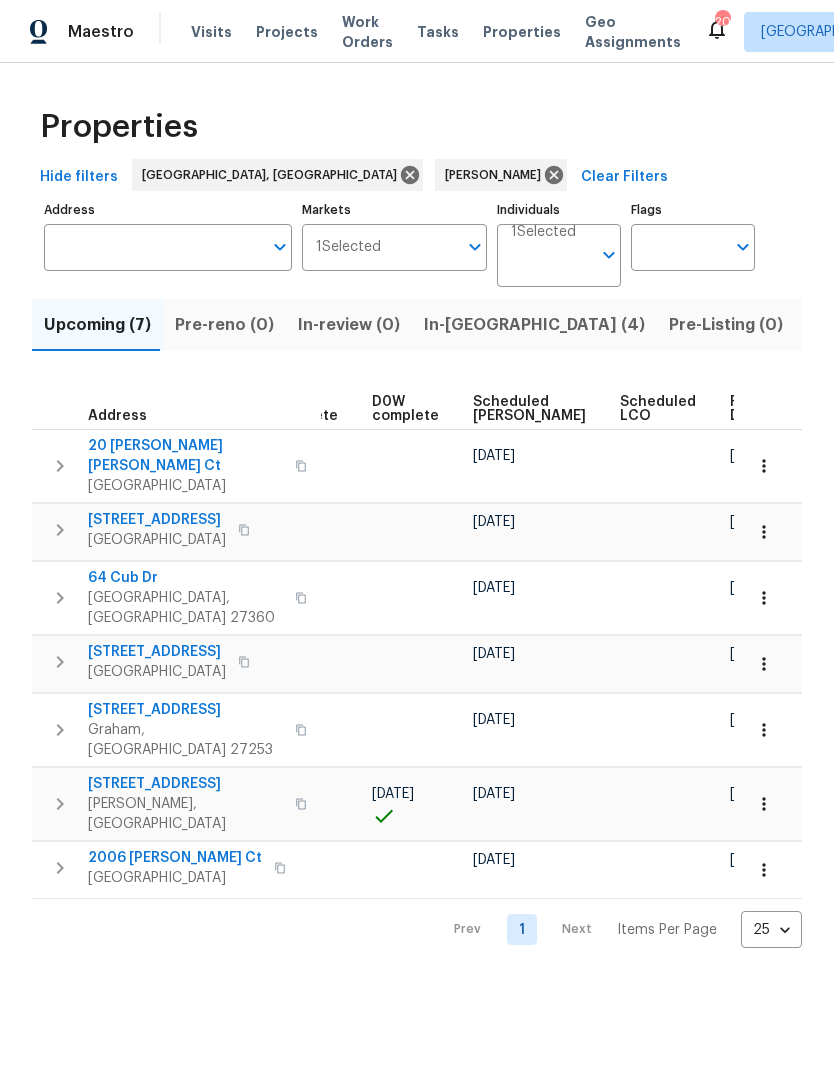 scroll, scrollTop: 0, scrollLeft: 501, axis: horizontal 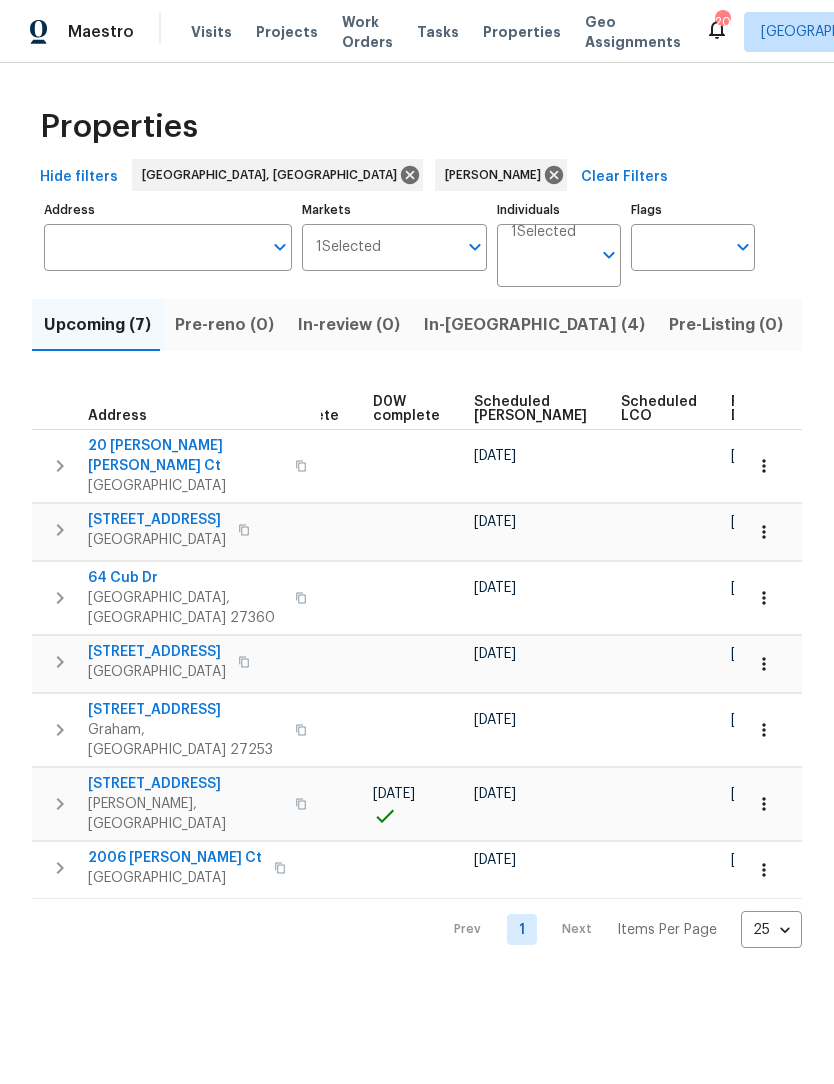 click on "Ready Date" at bounding box center [753, 409] 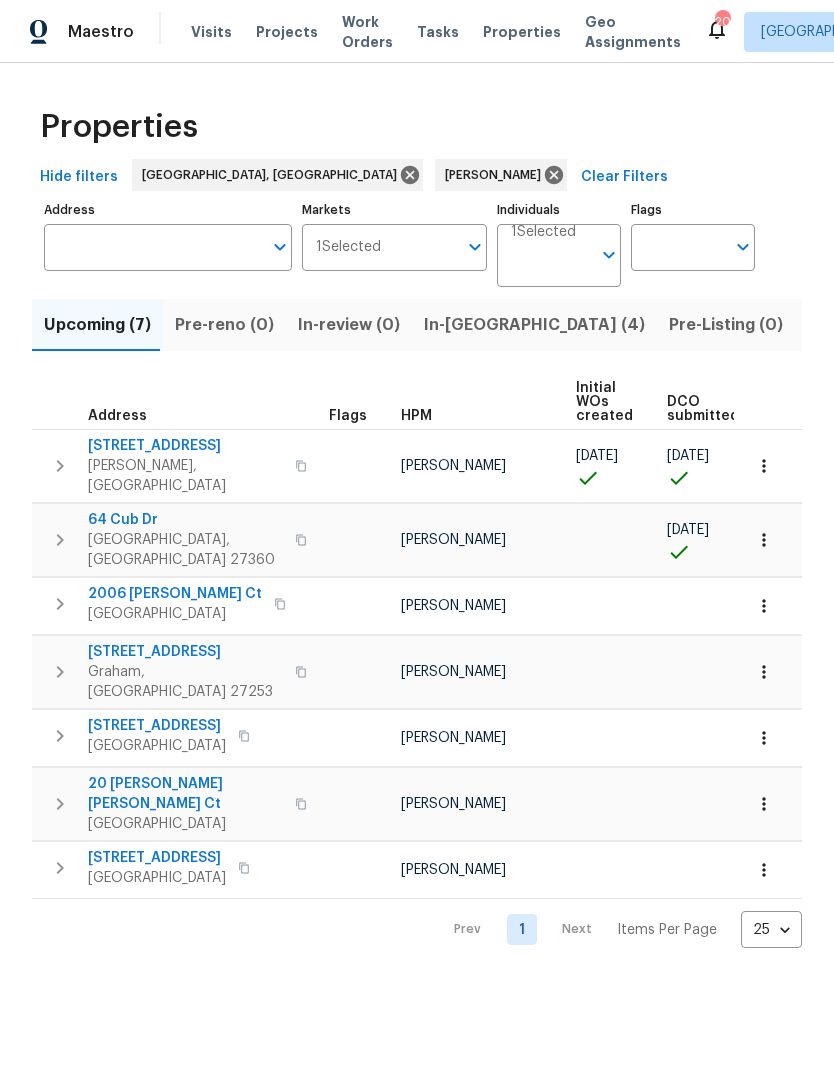 scroll, scrollTop: 0, scrollLeft: 0, axis: both 